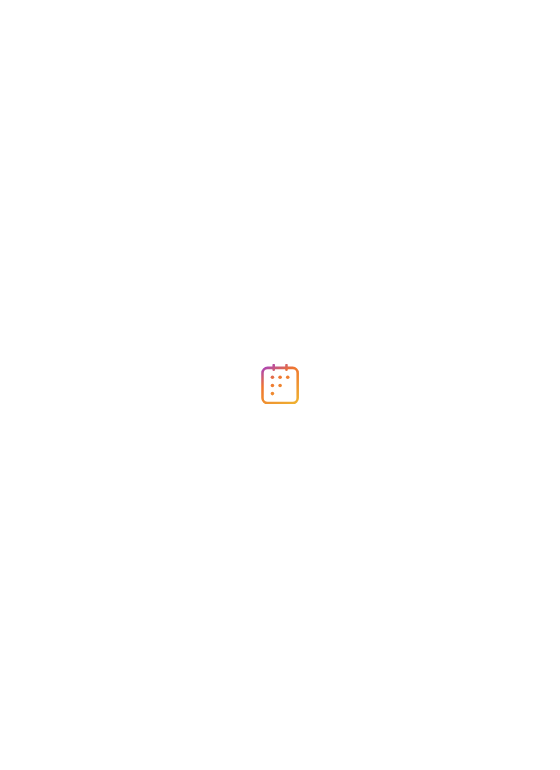 scroll, scrollTop: 0, scrollLeft: 0, axis: both 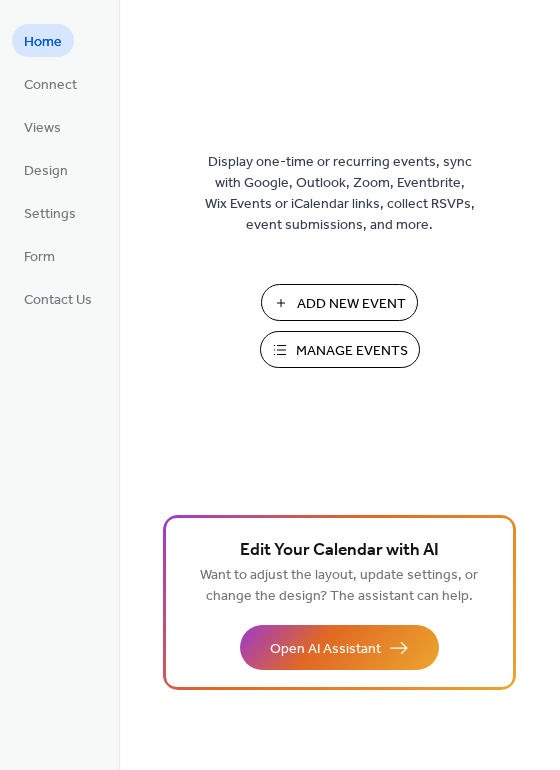click on "Manage Events" at bounding box center [352, 351] 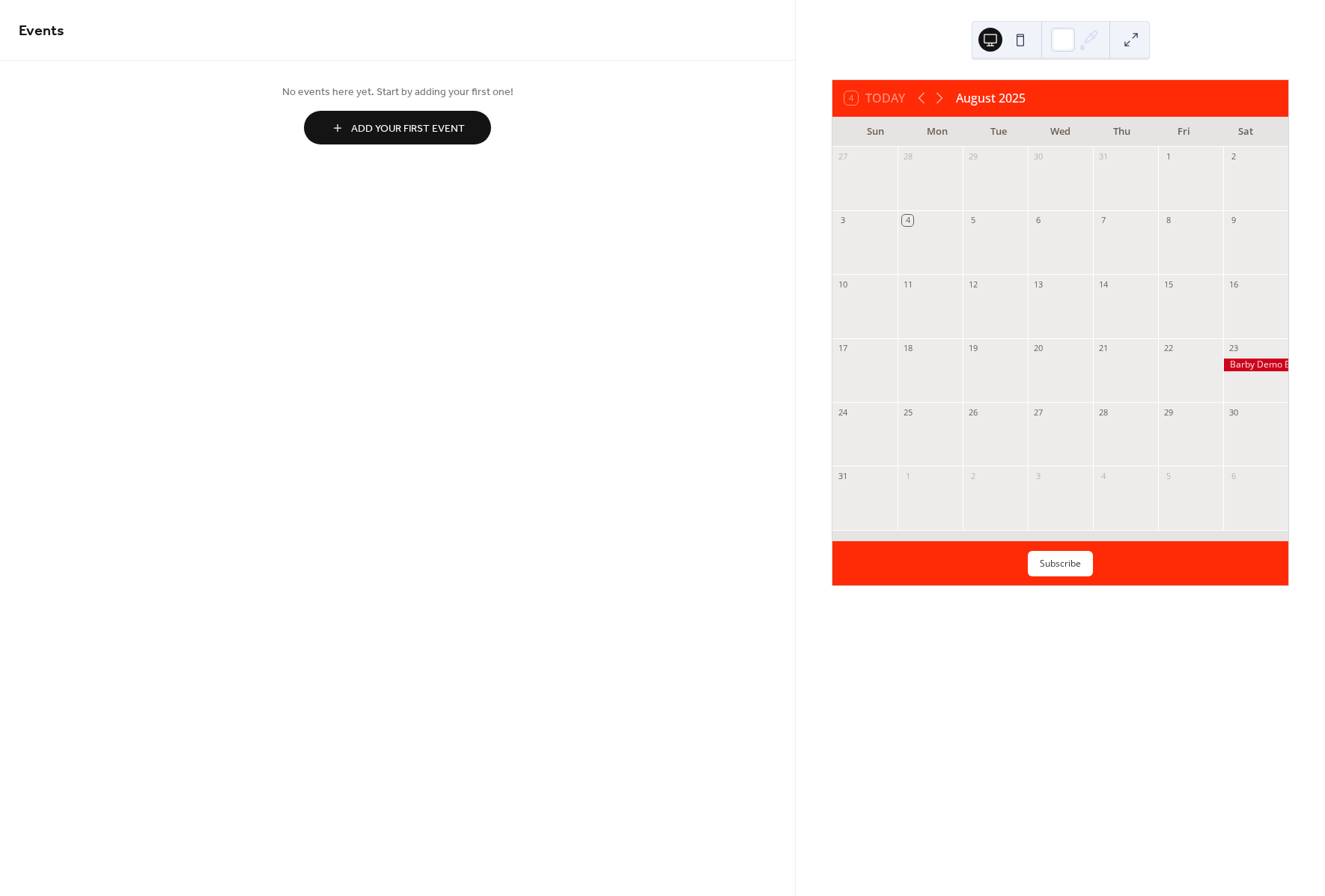 scroll, scrollTop: 0, scrollLeft: 0, axis: both 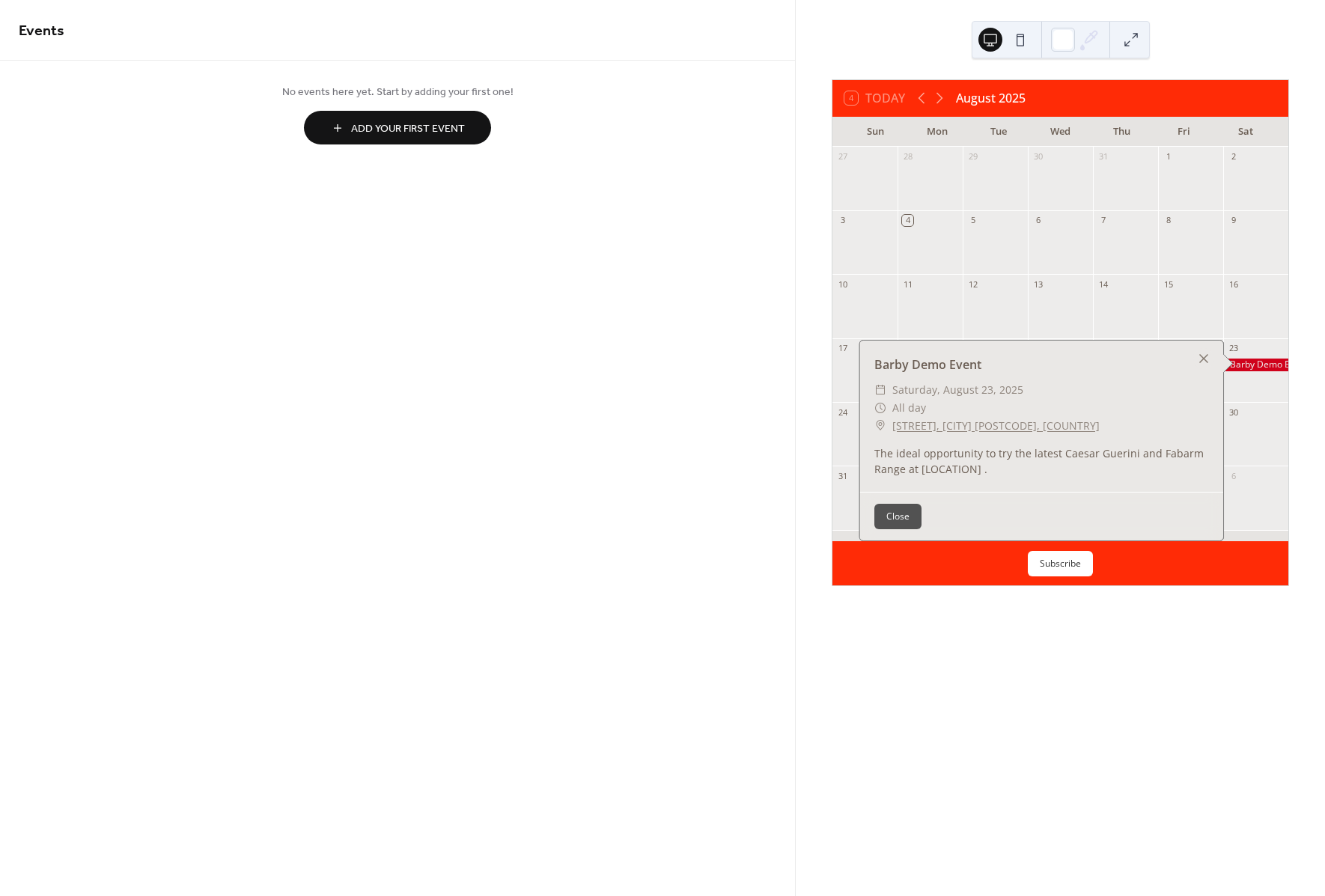 click on "Events No events here yet. Start by adding your first one! Add Your First Event Cancel" at bounding box center (398, 448) 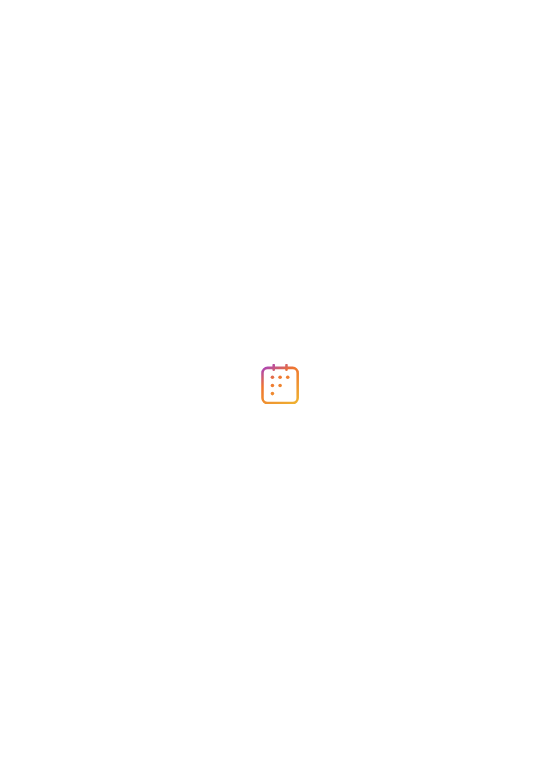 scroll, scrollTop: 0, scrollLeft: 0, axis: both 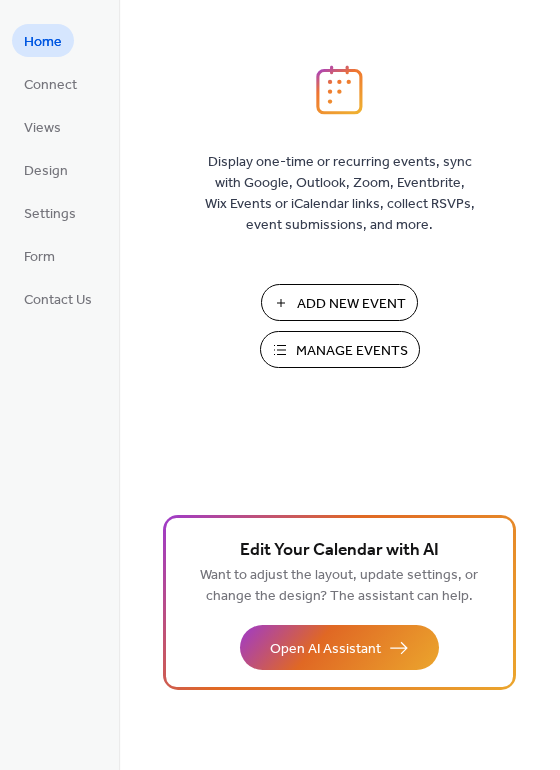 click on "Manage Events" at bounding box center [352, 351] 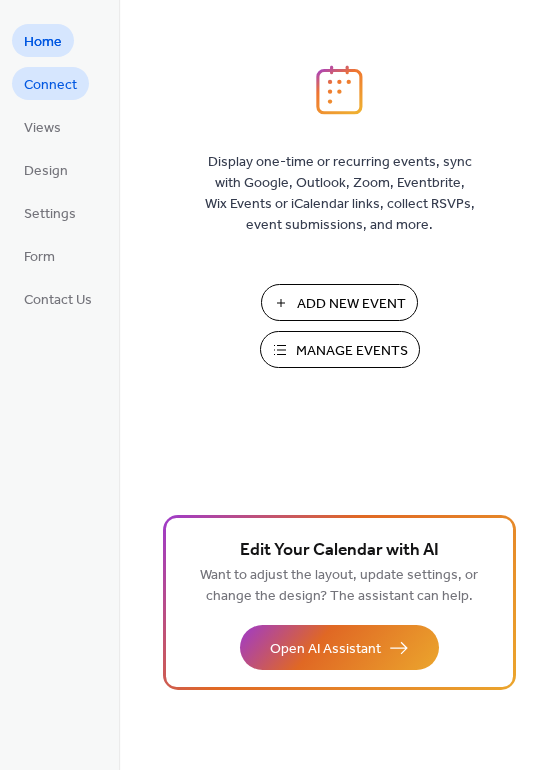 click on "Connect" at bounding box center (50, 83) 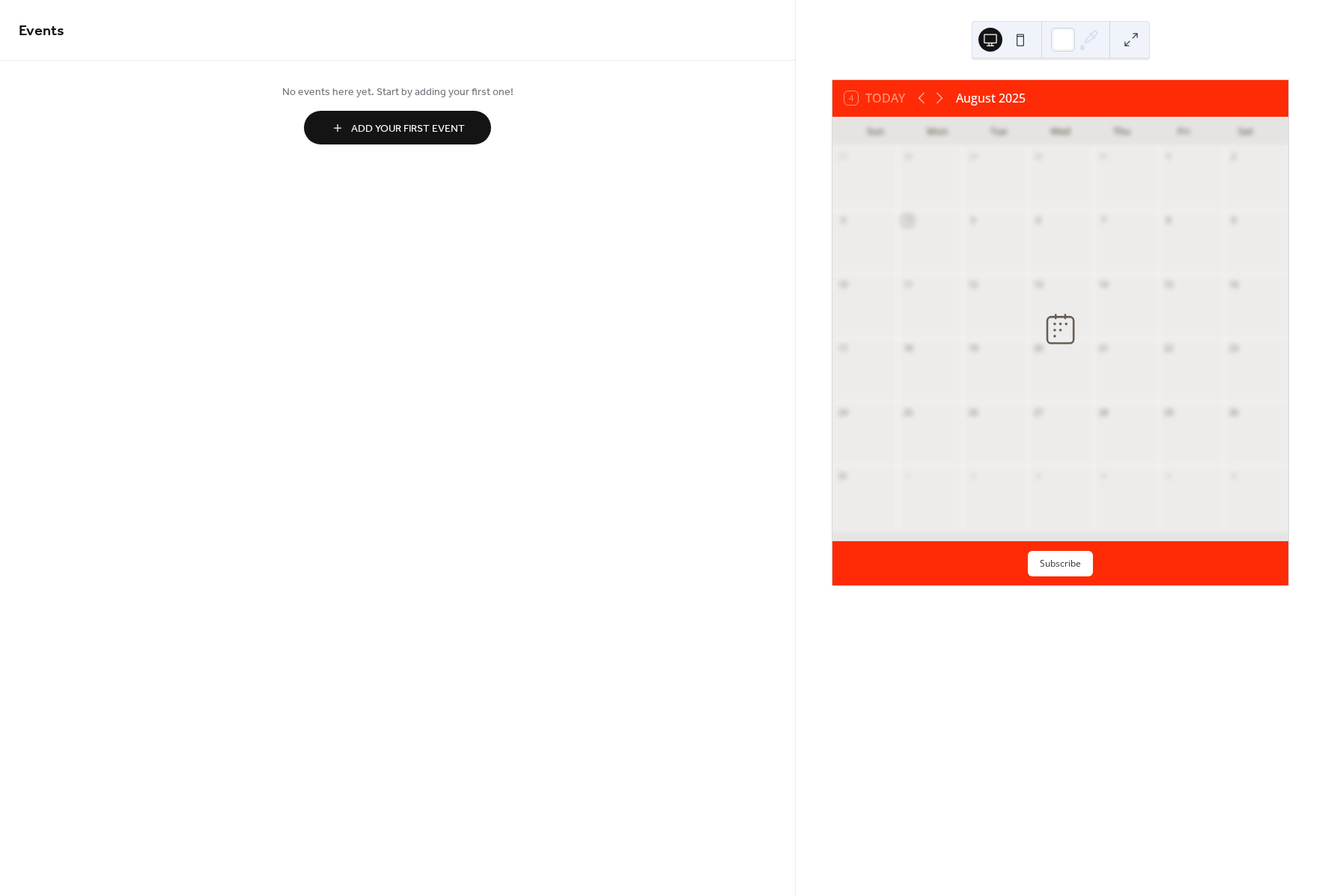 scroll, scrollTop: 0, scrollLeft: 0, axis: both 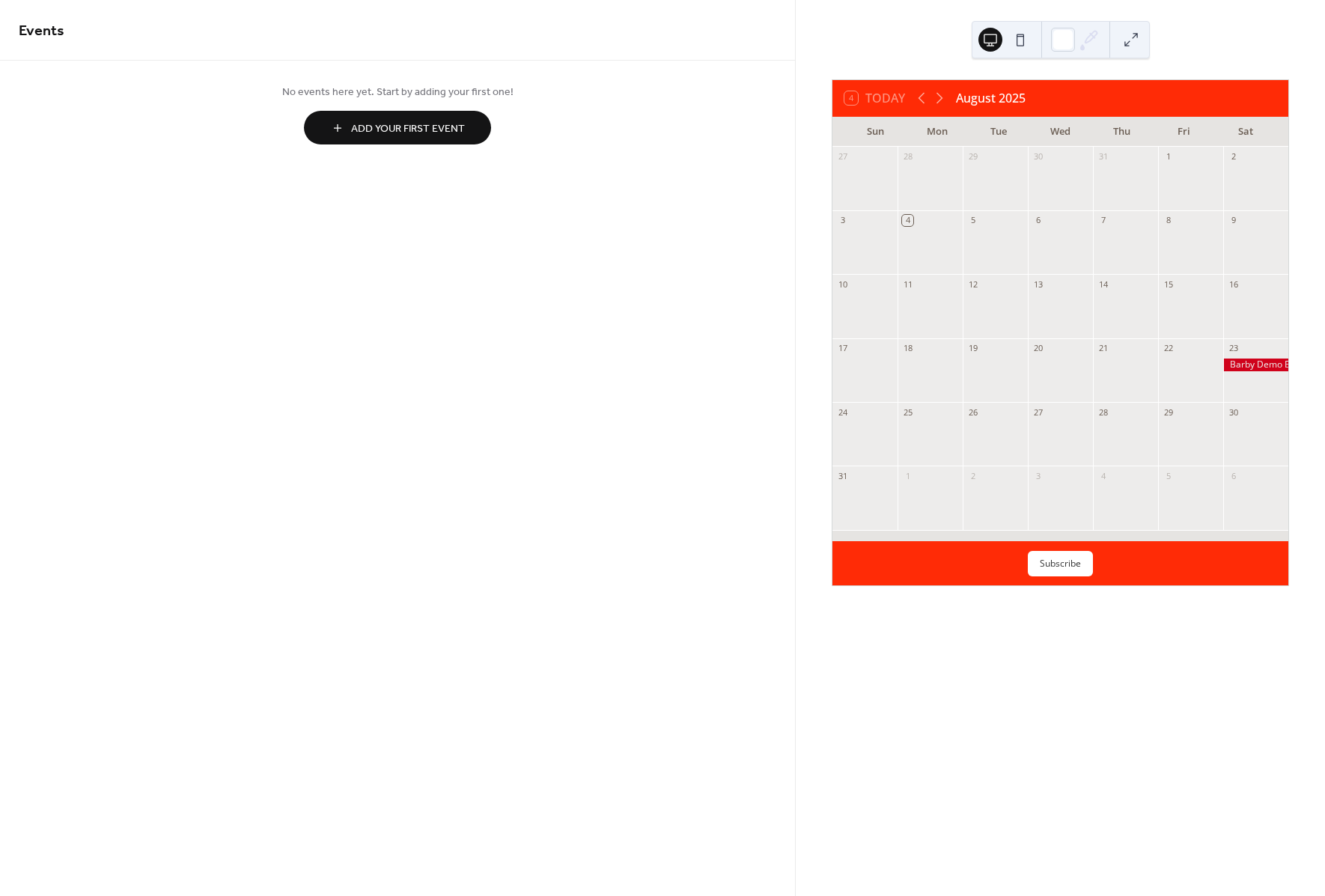 click on "Add Your First Event" at bounding box center (408, 129) 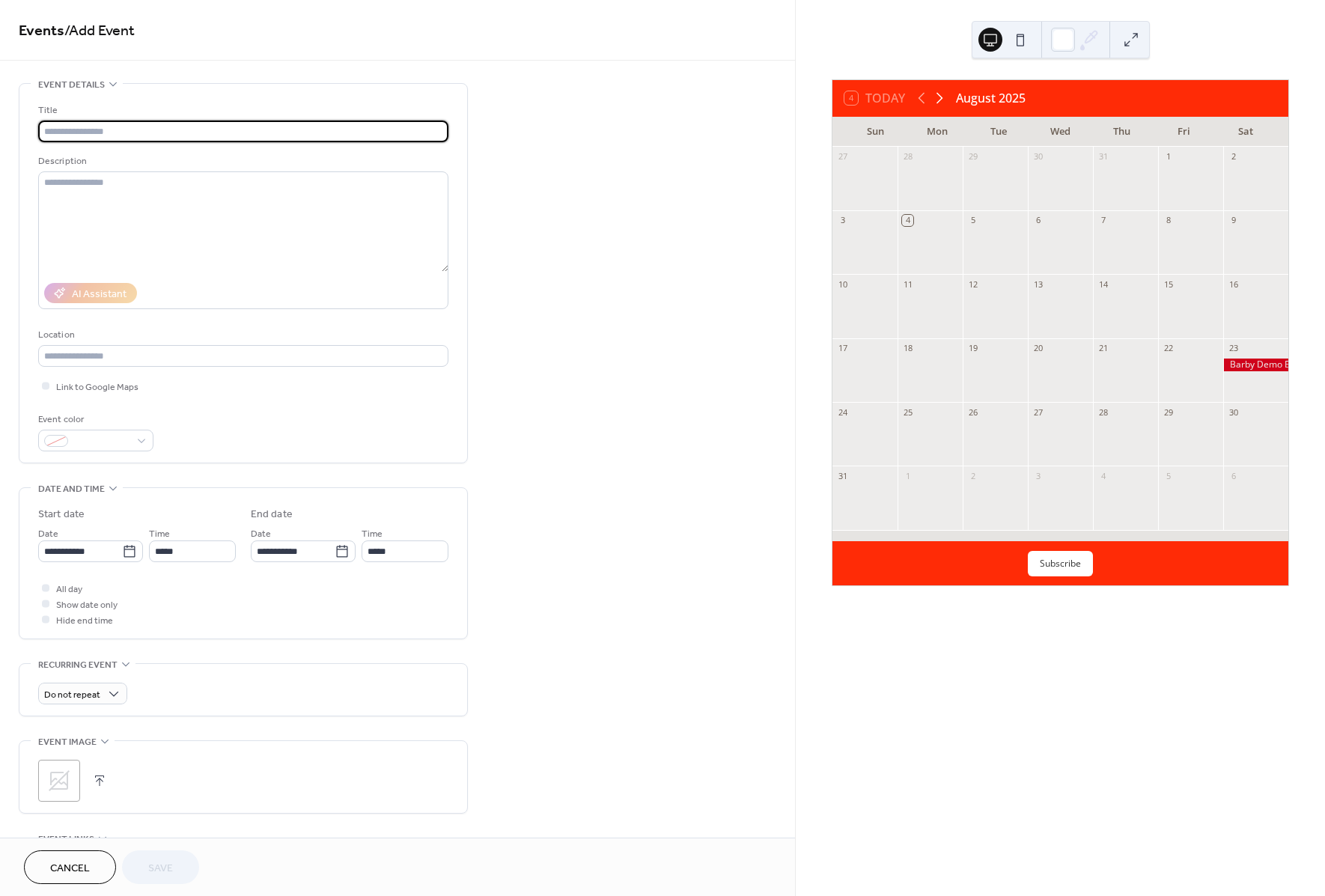 click 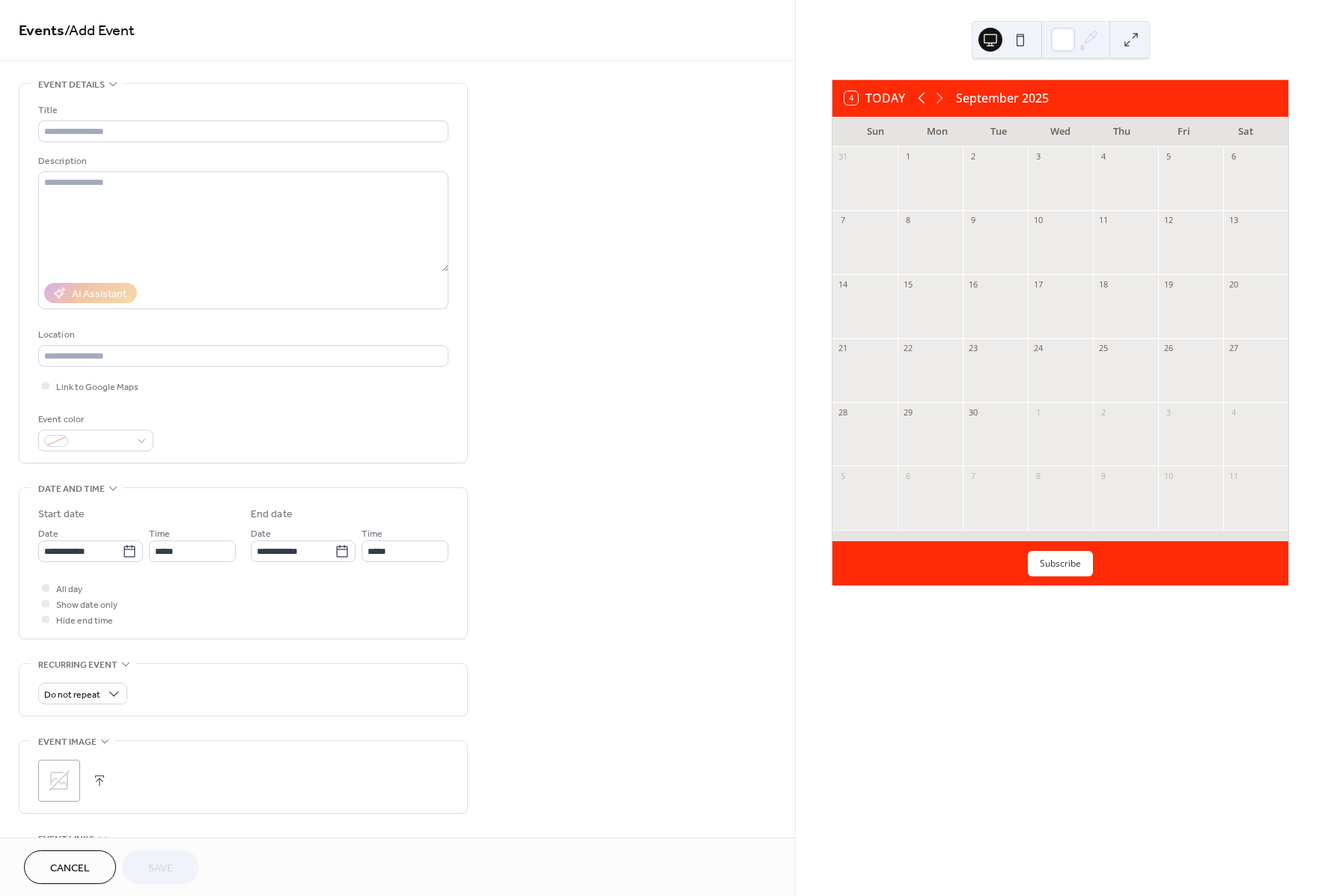 click 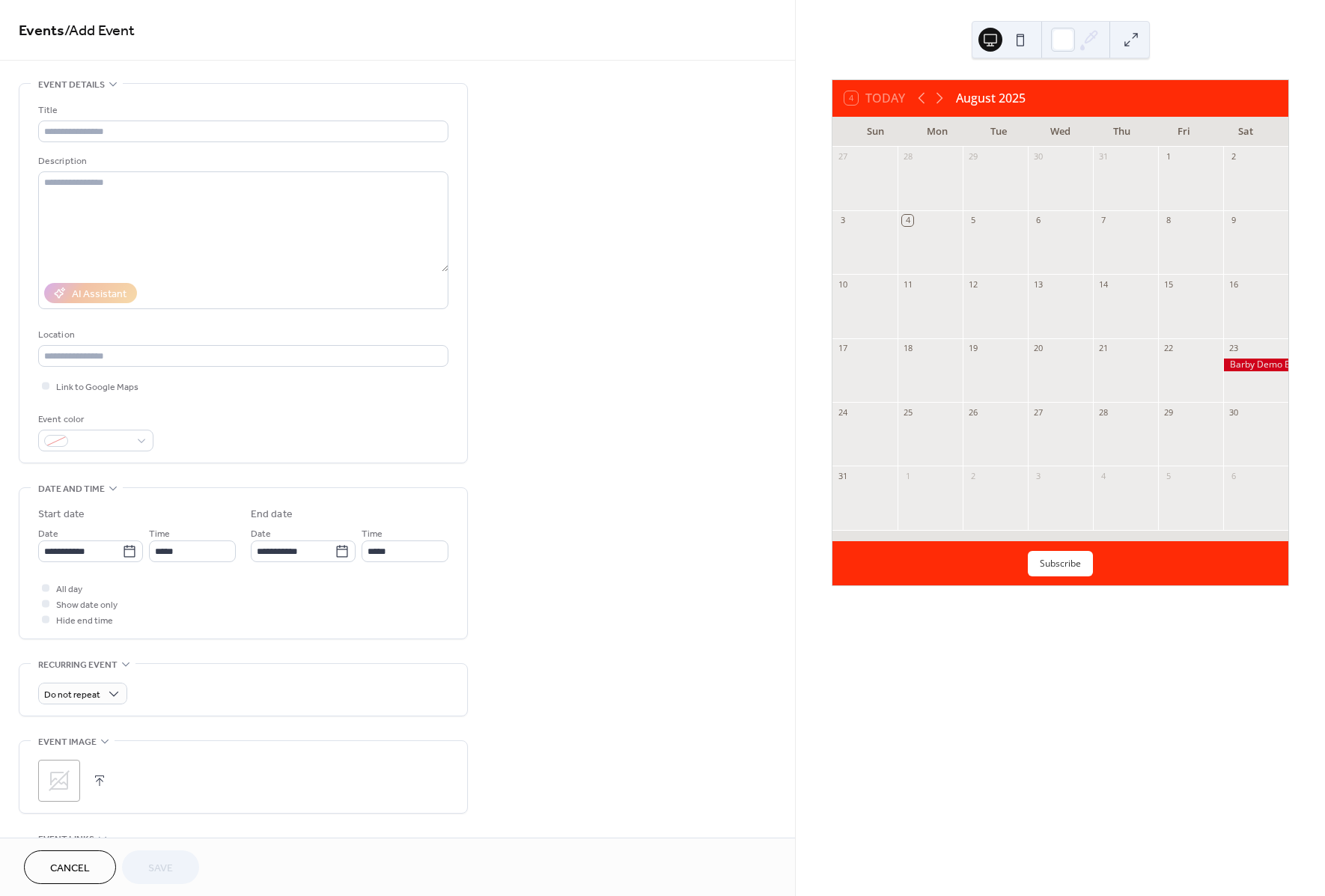 click at bounding box center (1255, 365) 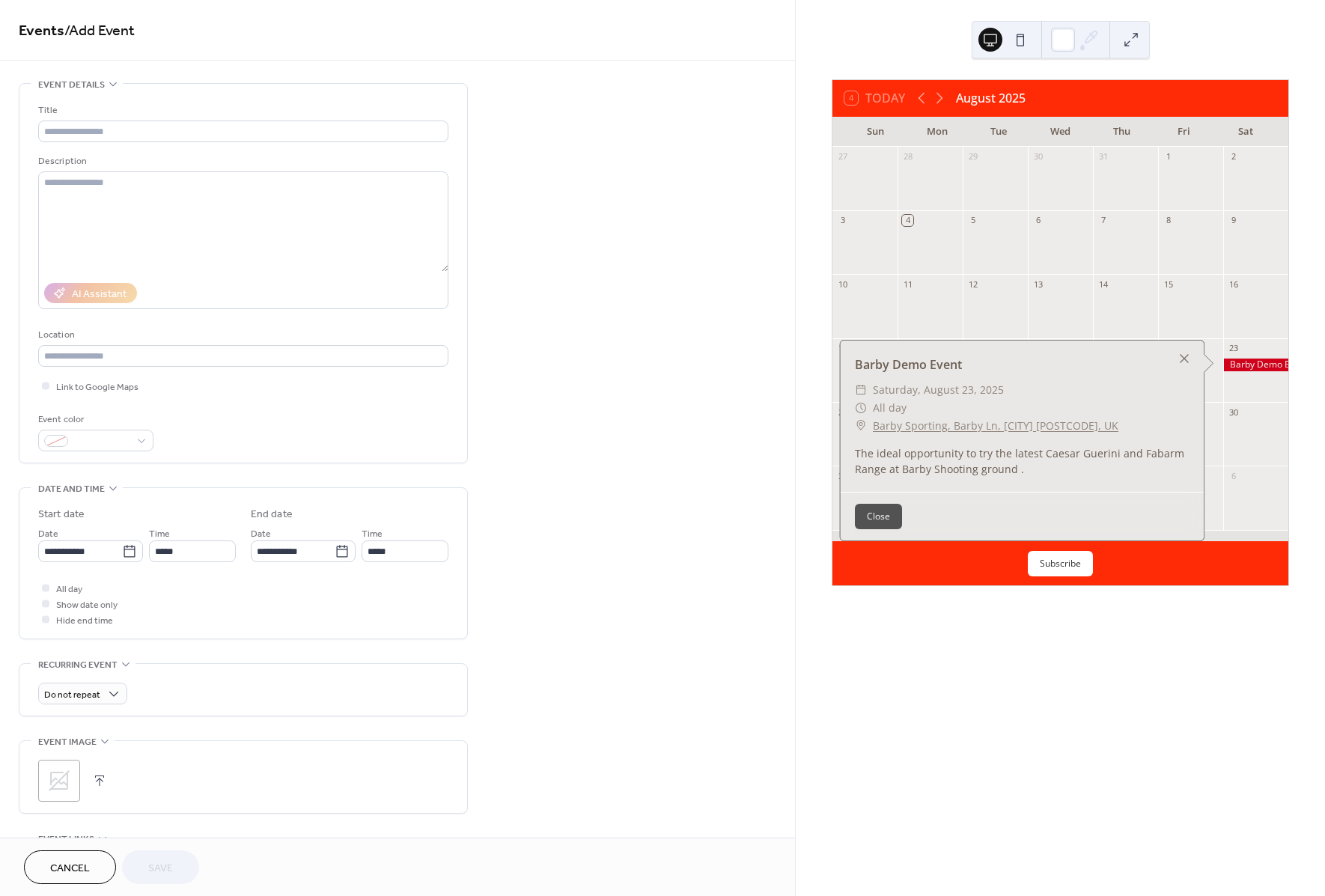 click on "Close" at bounding box center (878, 516) 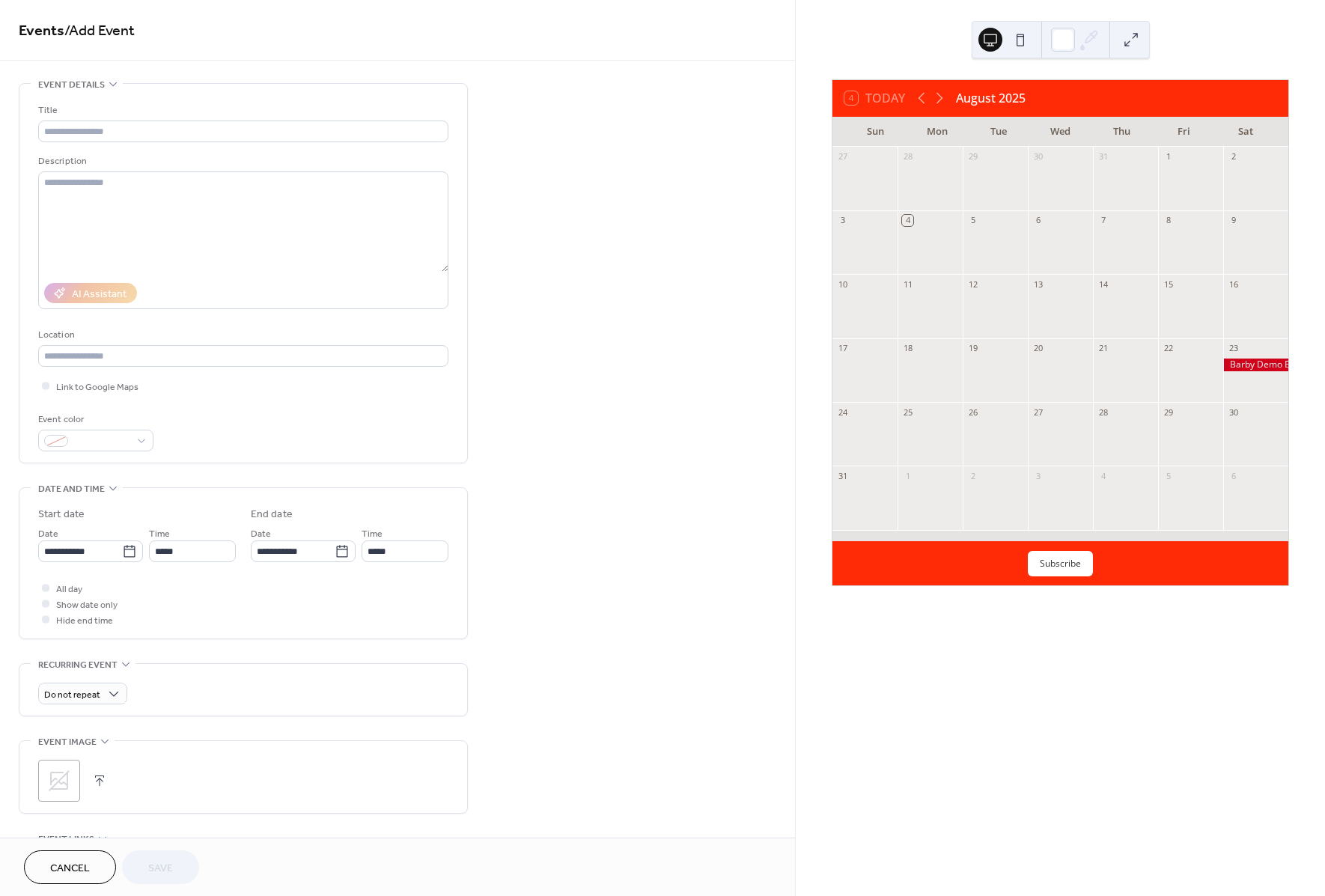 click on "Description" at bounding box center [242, 161] 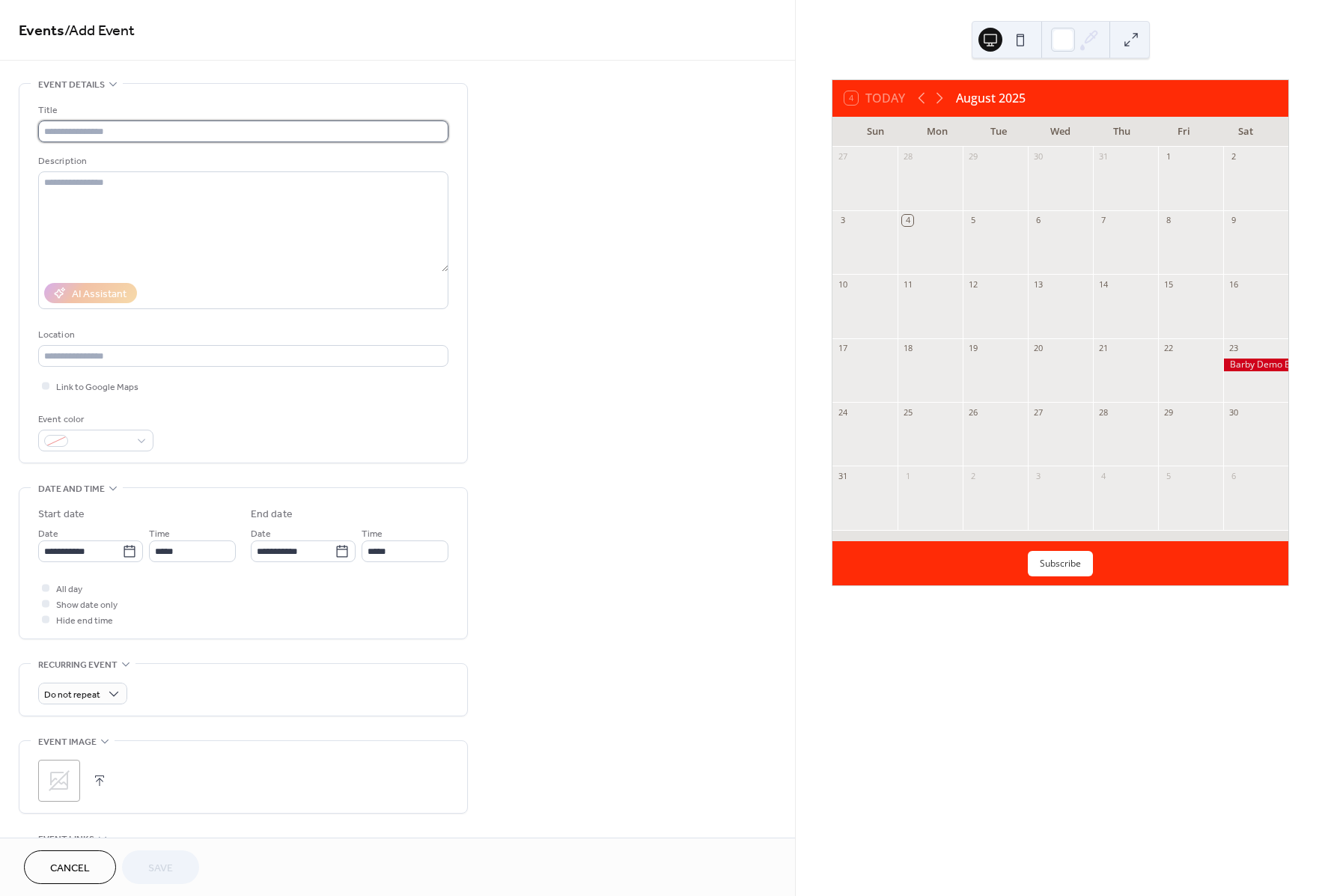click at bounding box center (243, 131) 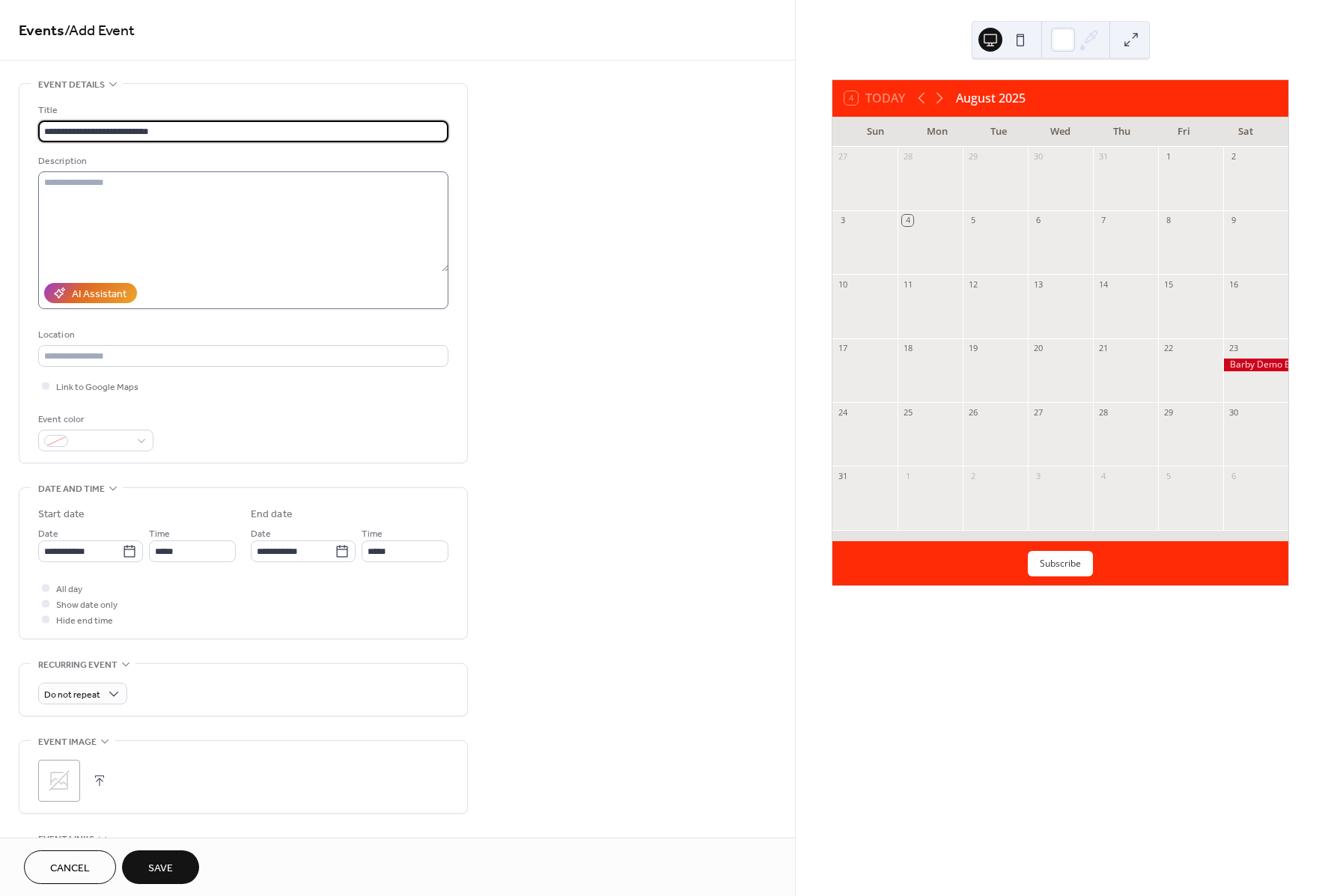 type on "**********" 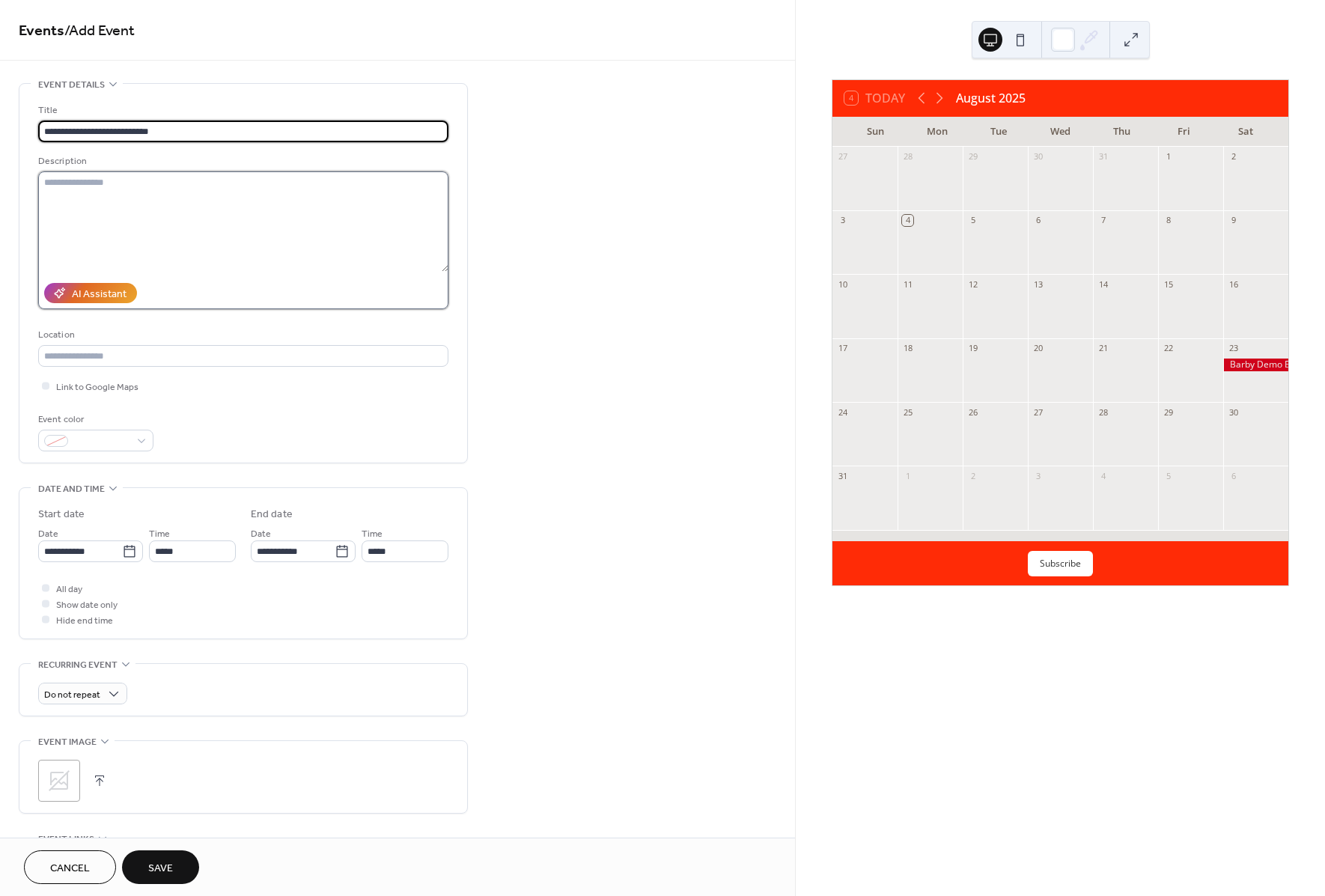 click at bounding box center (243, 222) 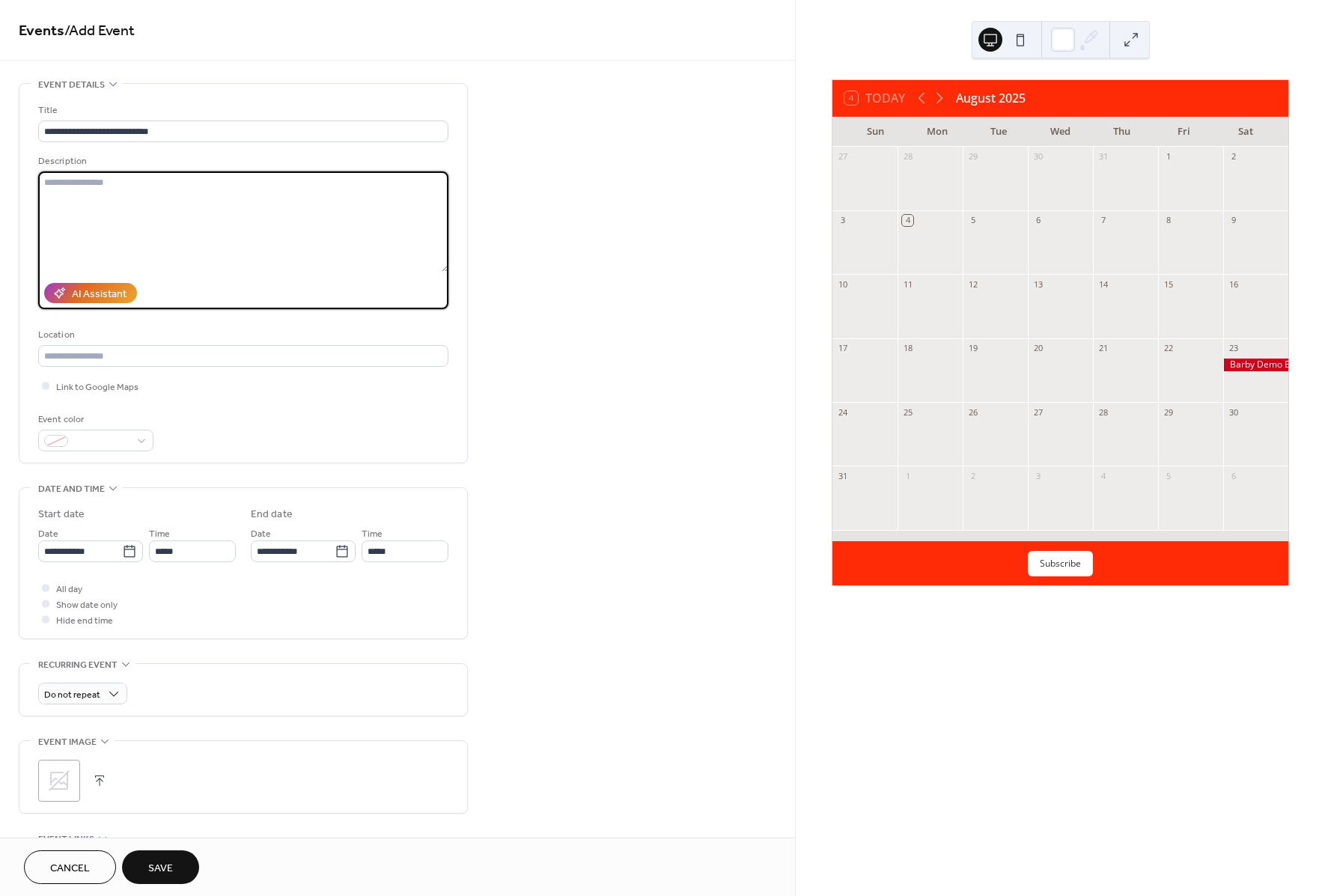 paste on "**********" 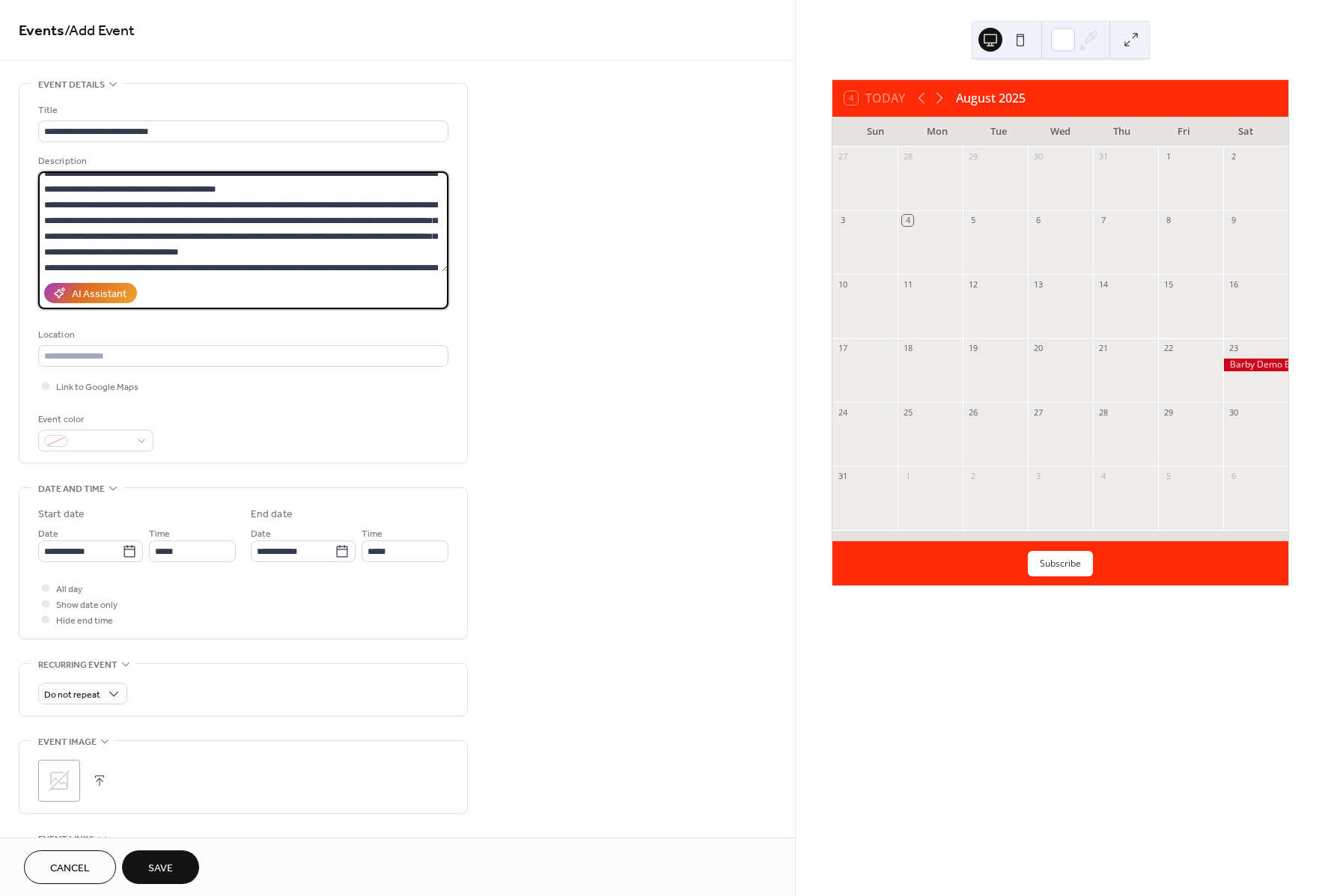 scroll, scrollTop: 0, scrollLeft: 0, axis: both 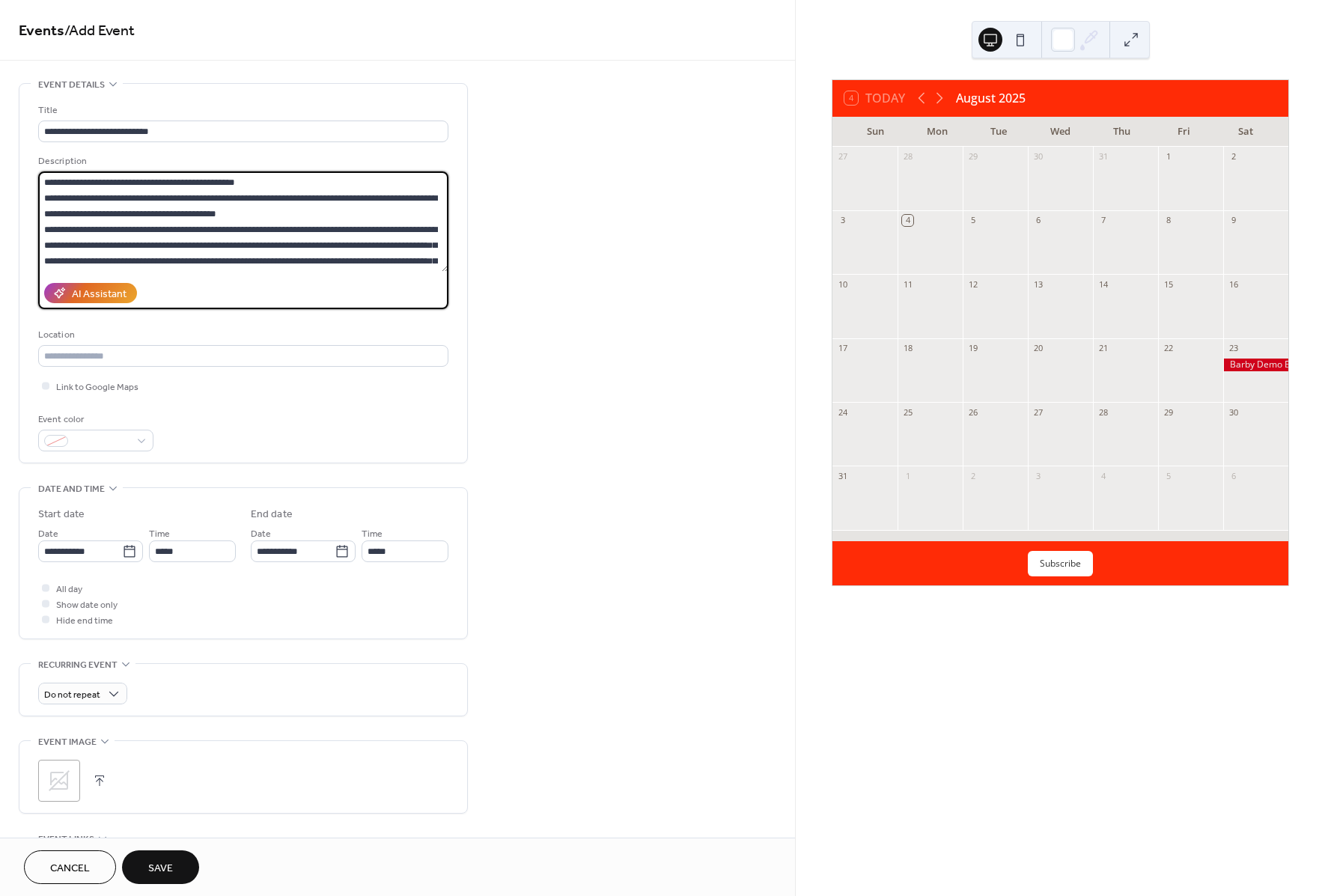 click at bounding box center [243, 222] 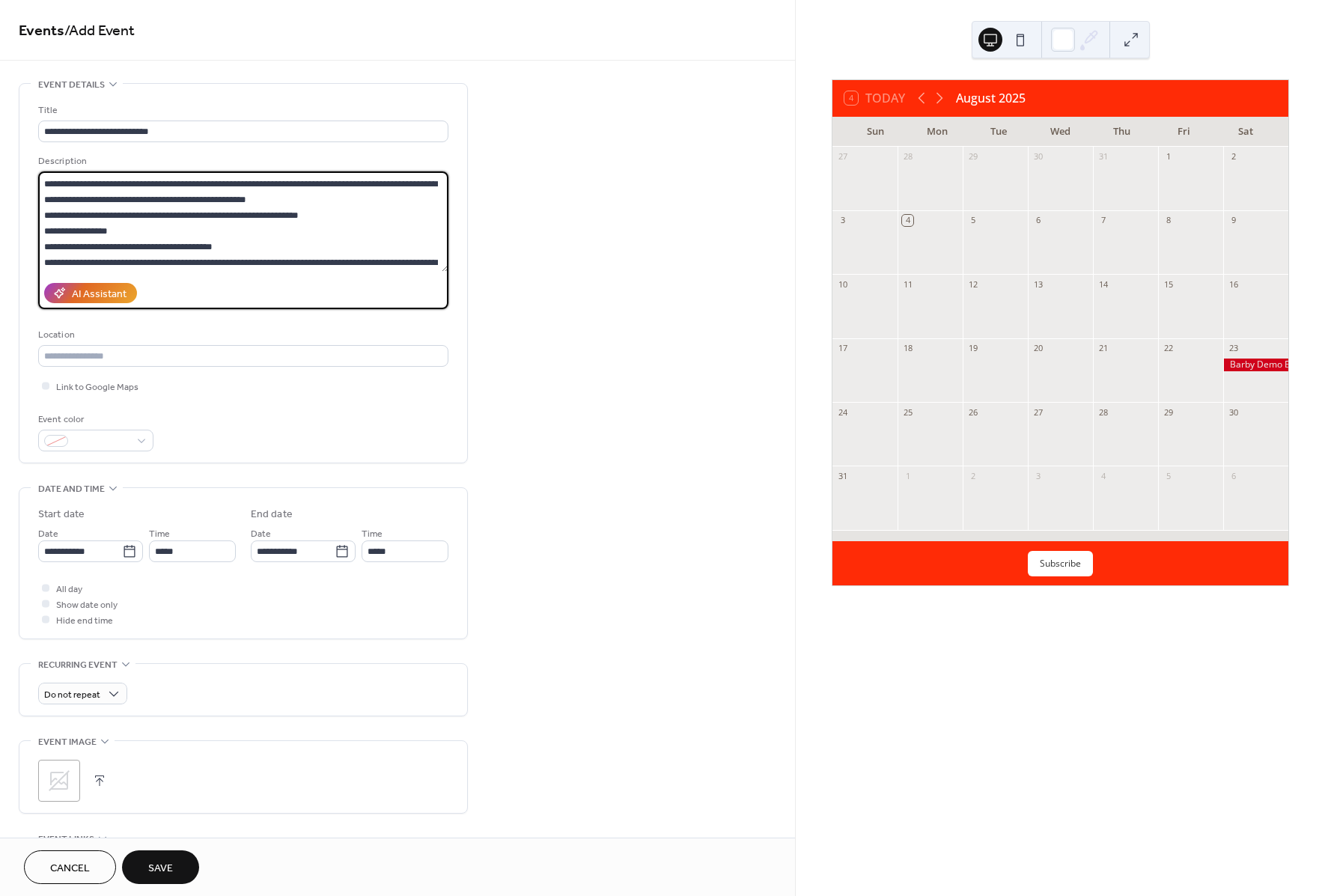 scroll, scrollTop: 130, scrollLeft: 0, axis: vertical 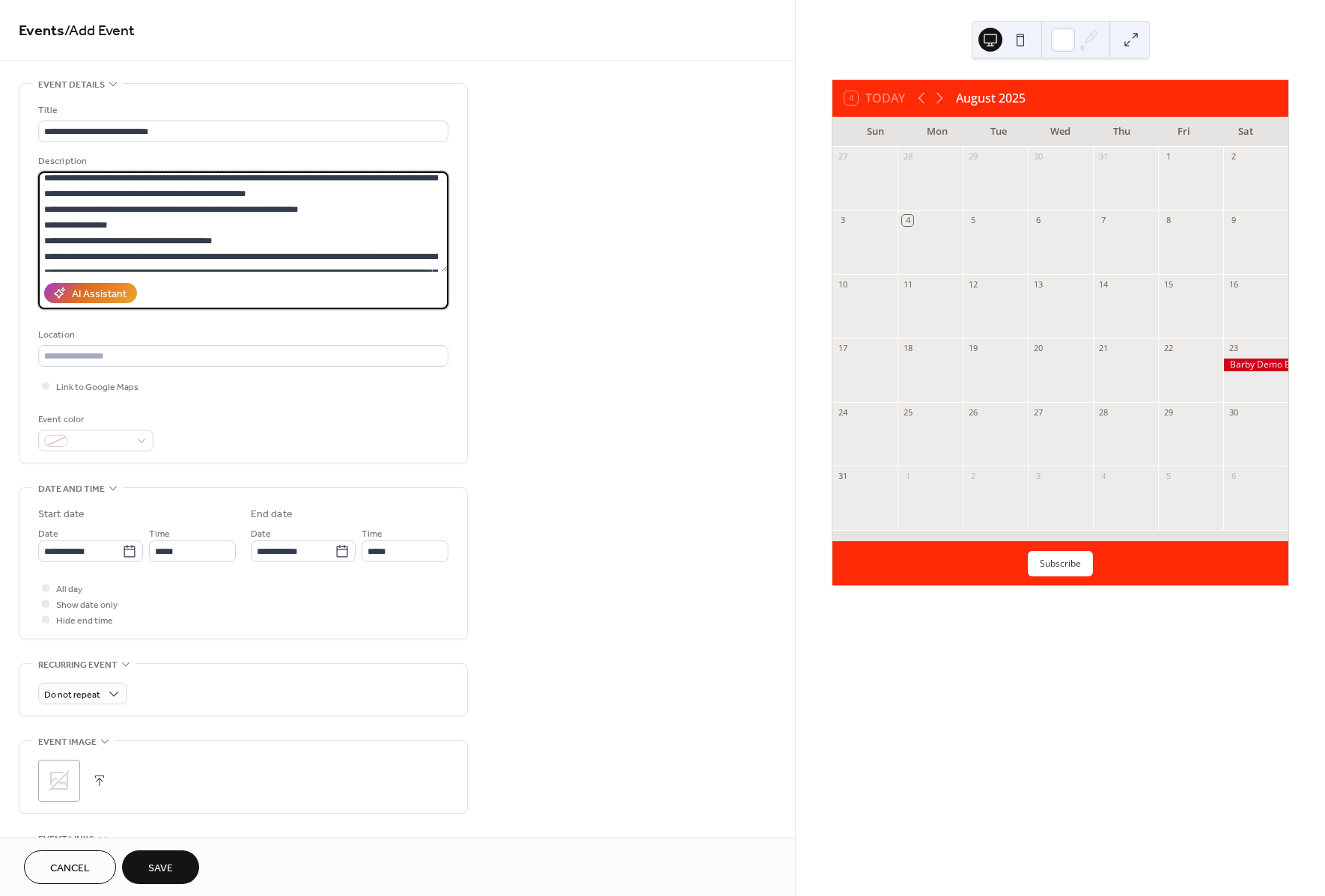 click at bounding box center (243, 222) 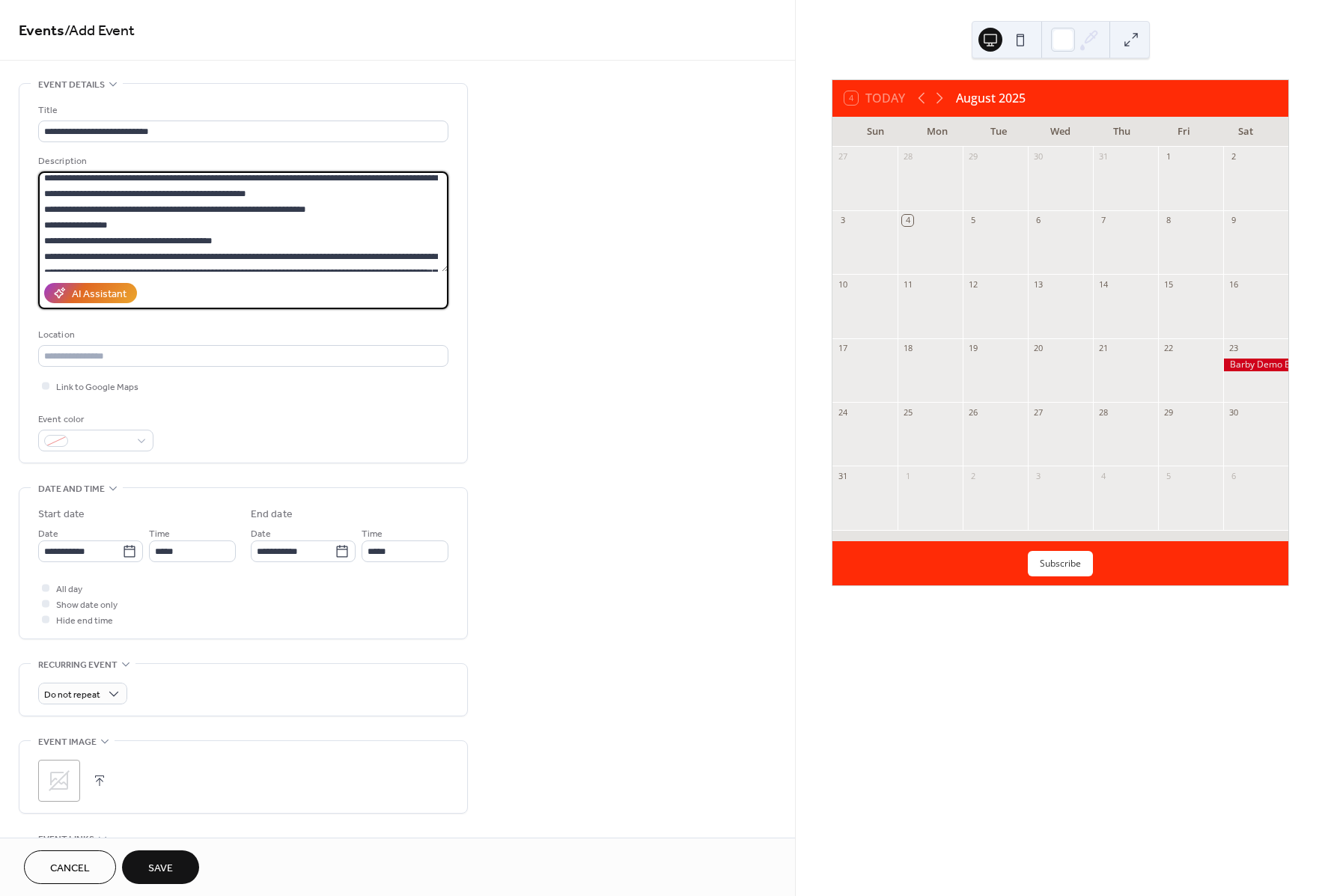 click at bounding box center [243, 222] 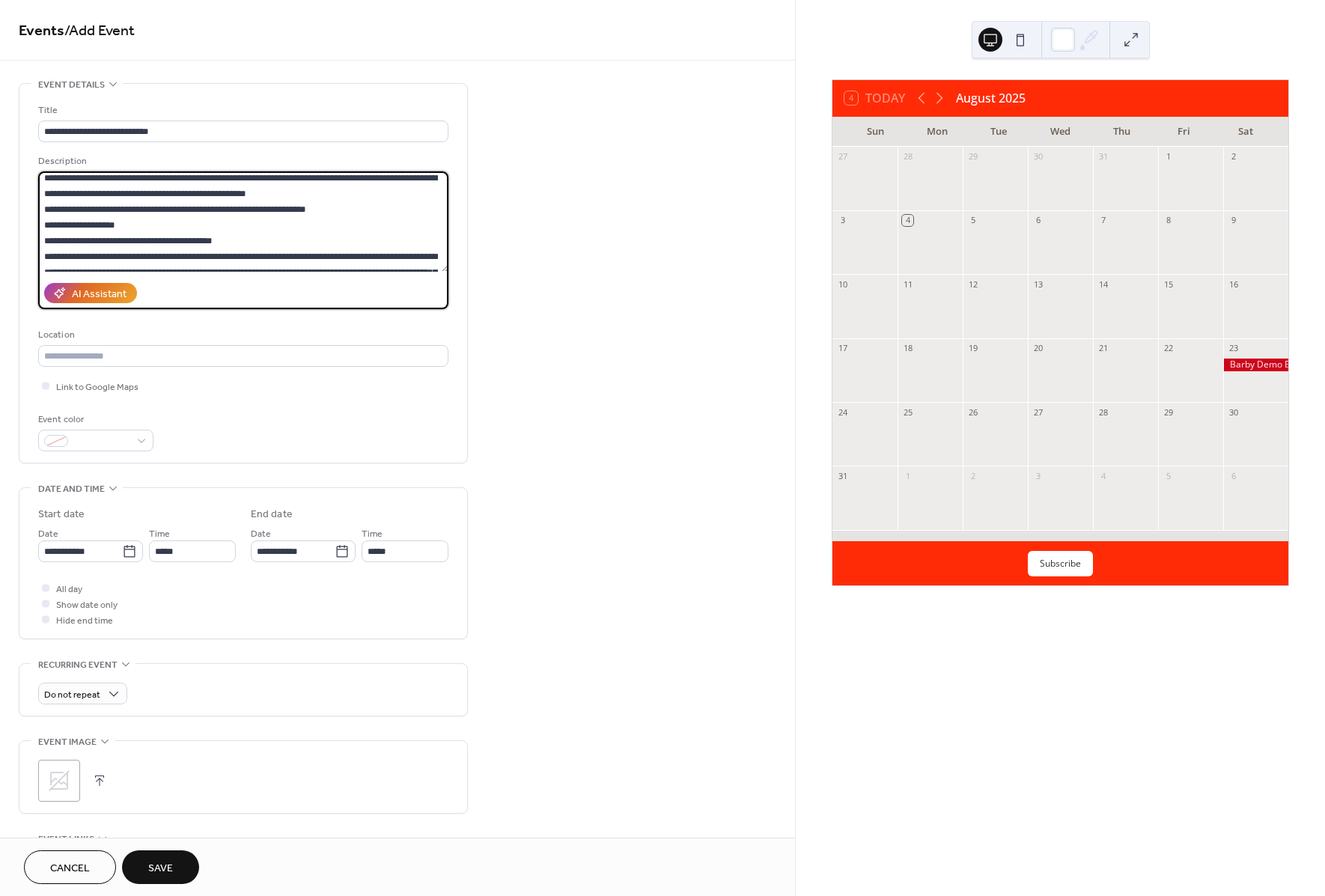 click at bounding box center (243, 222) 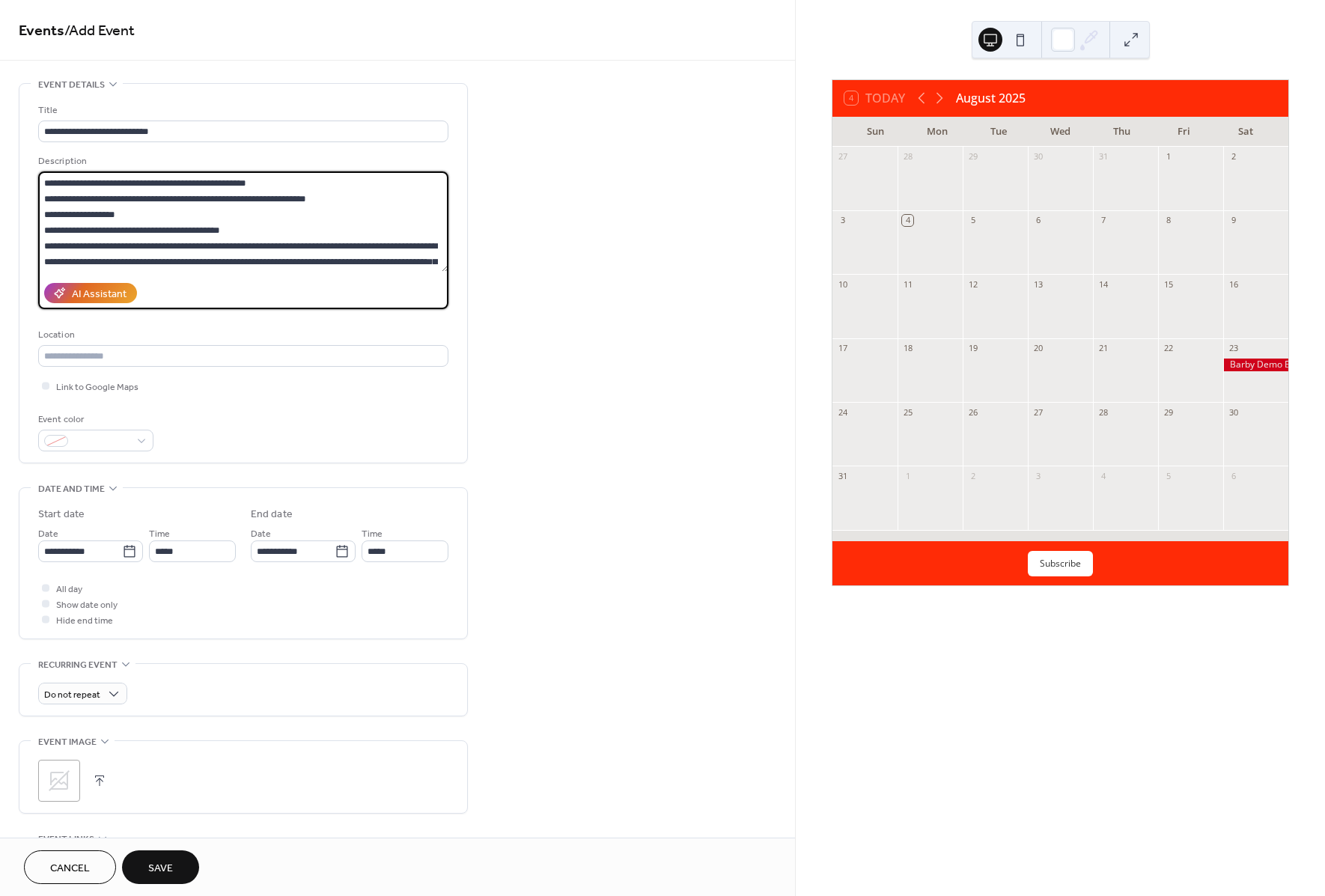 scroll, scrollTop: 145, scrollLeft: 0, axis: vertical 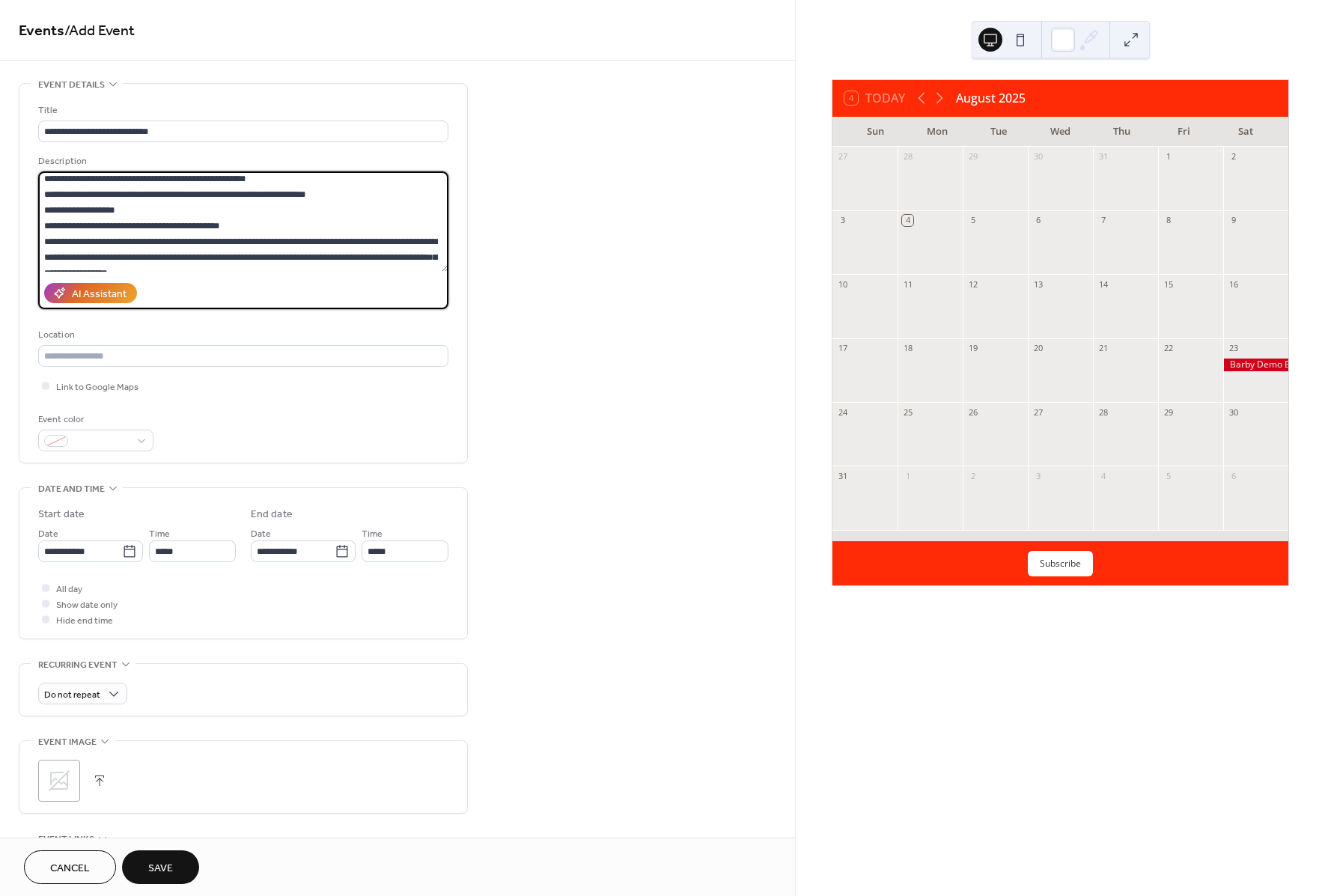 click at bounding box center (243, 222) 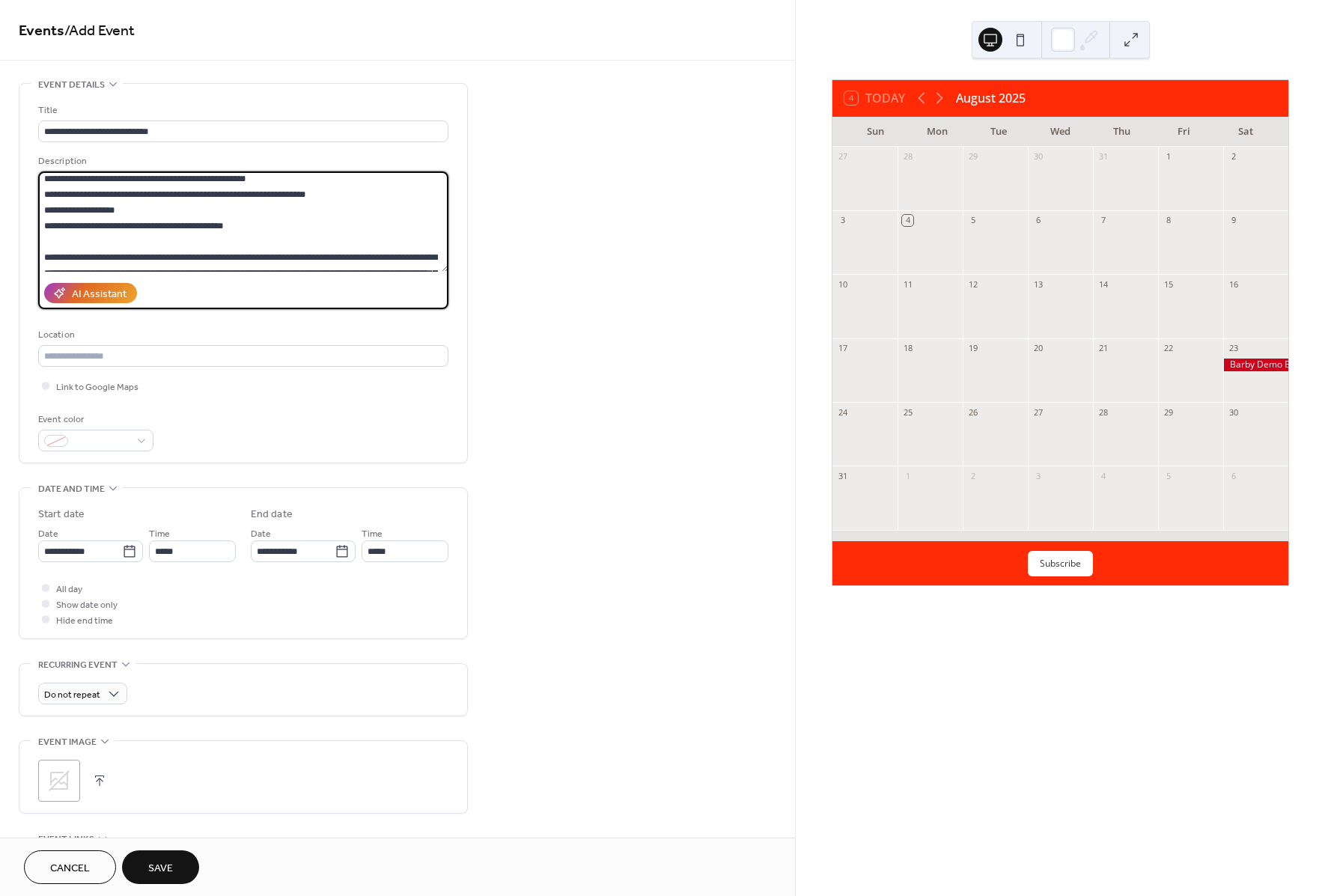scroll, scrollTop: 189, scrollLeft: 0, axis: vertical 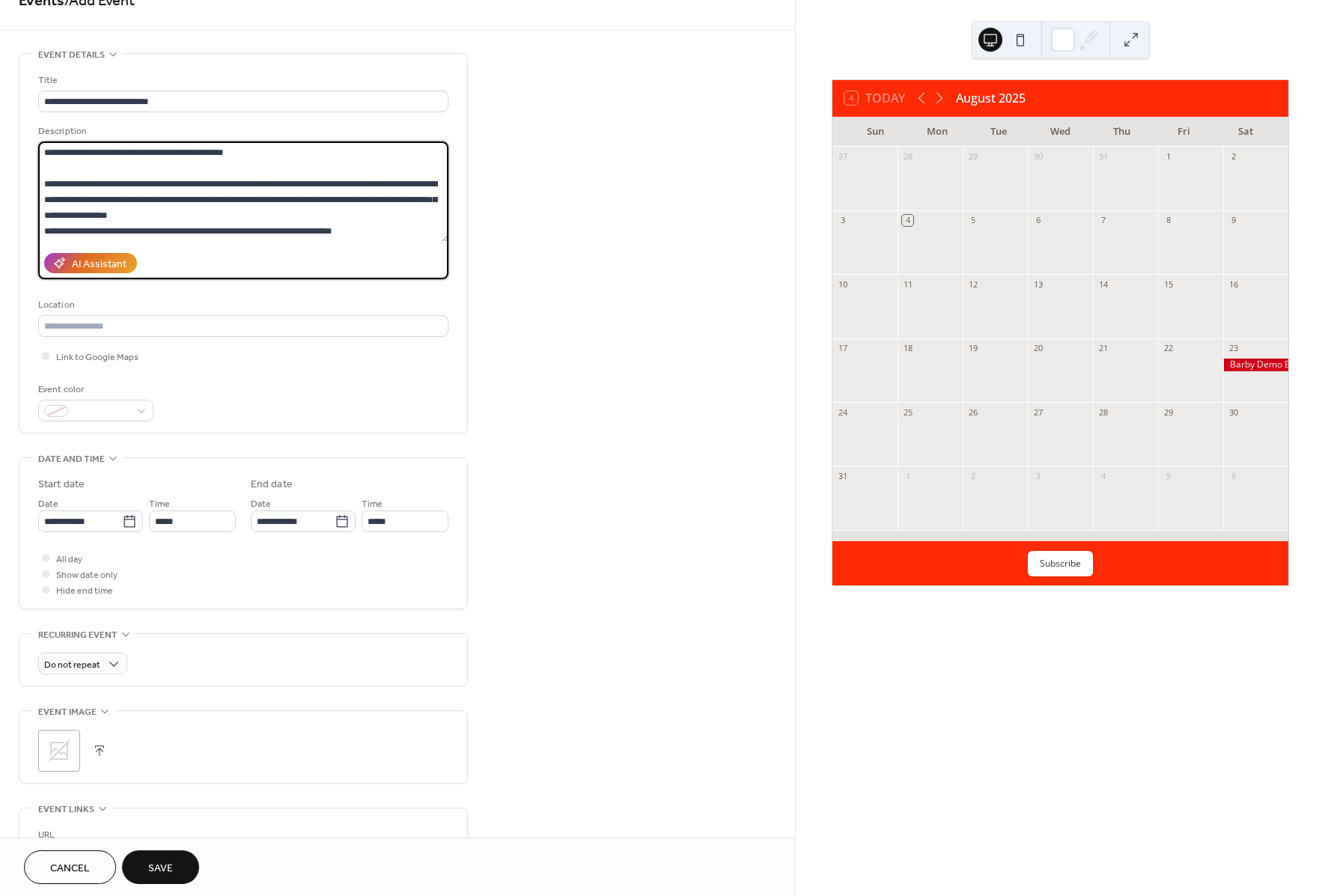 type on "**********" 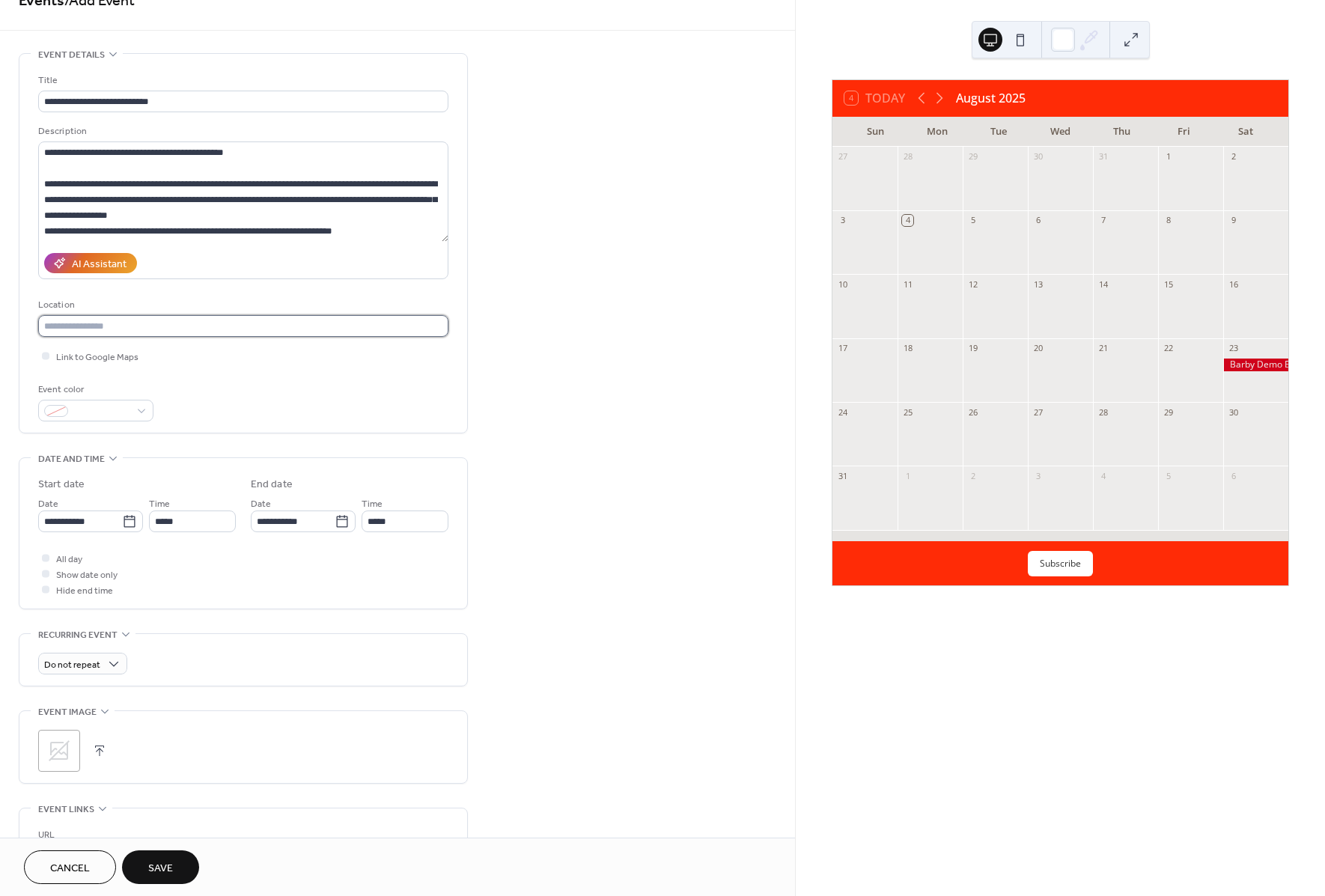click at bounding box center (243, 326) 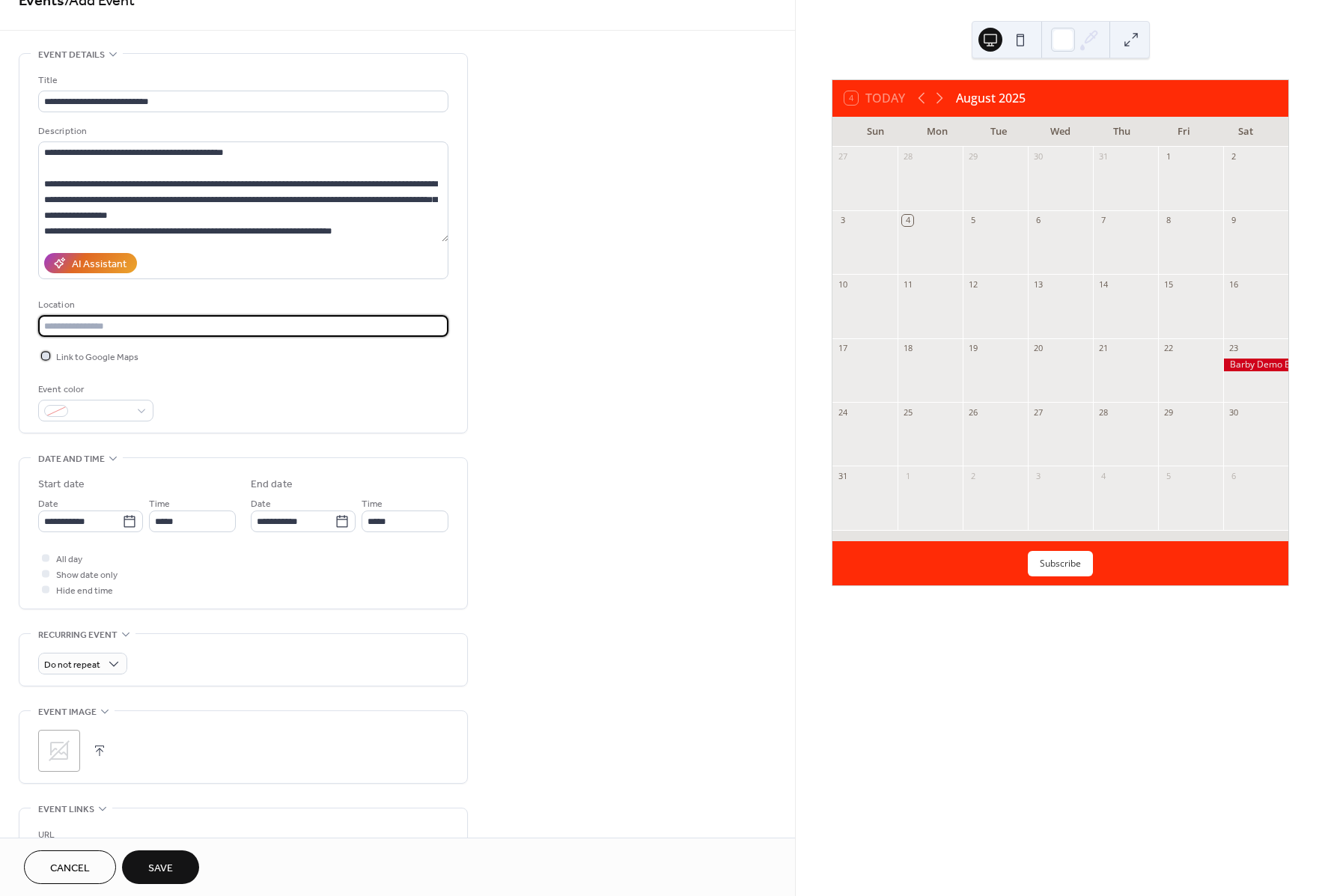 click on "Link to Google Maps" at bounding box center (97, 357) 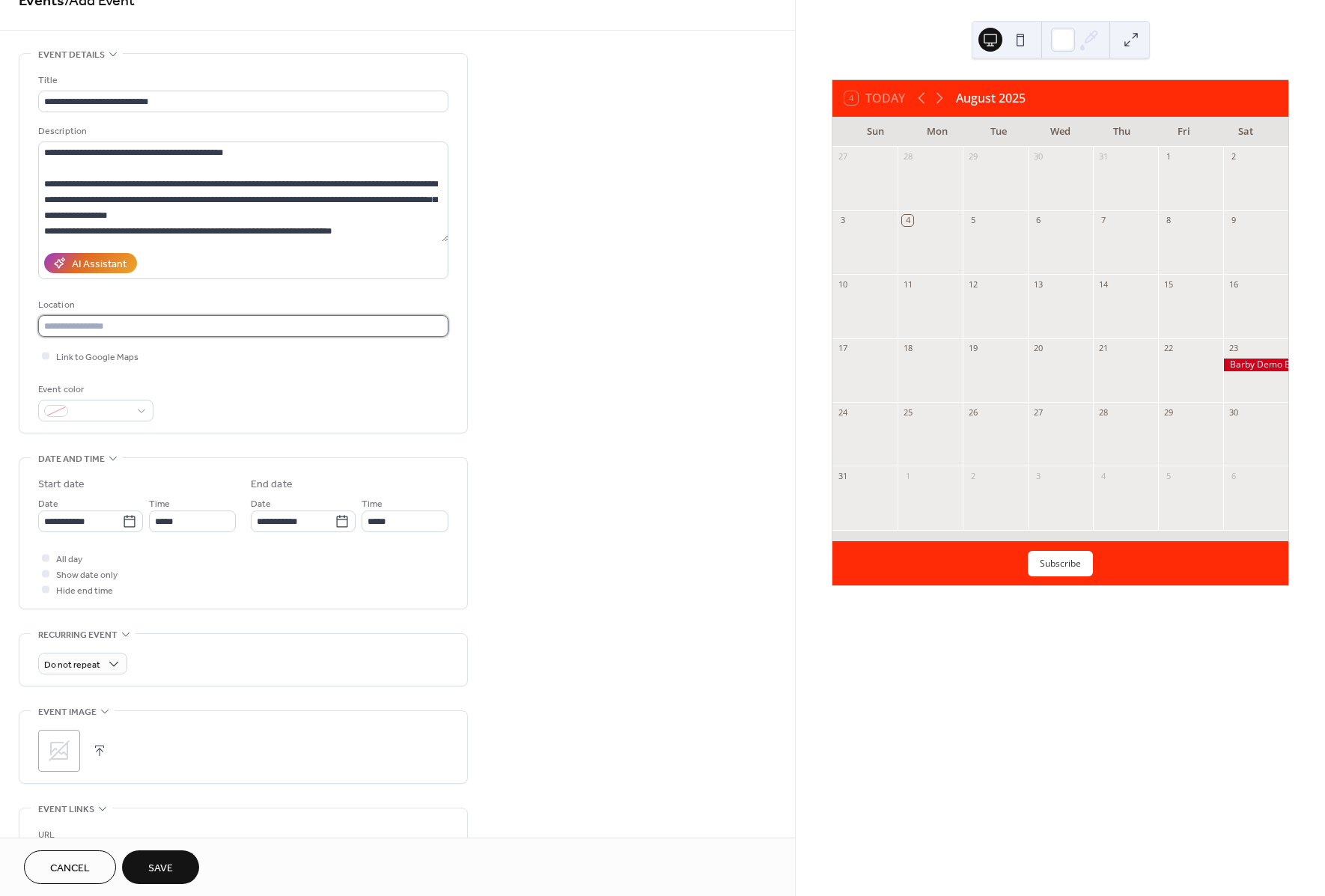 click at bounding box center (243, 326) 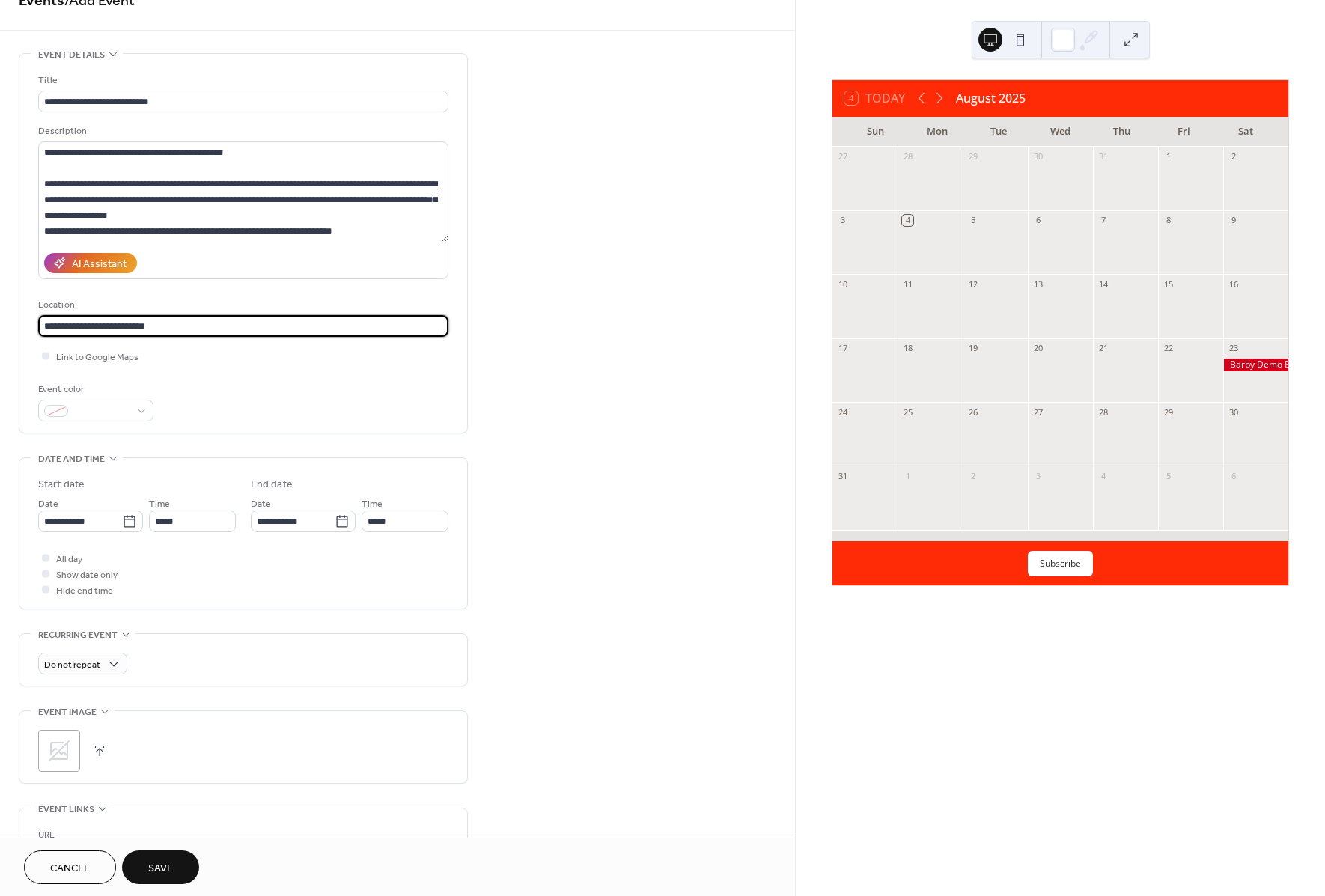 type on "**********" 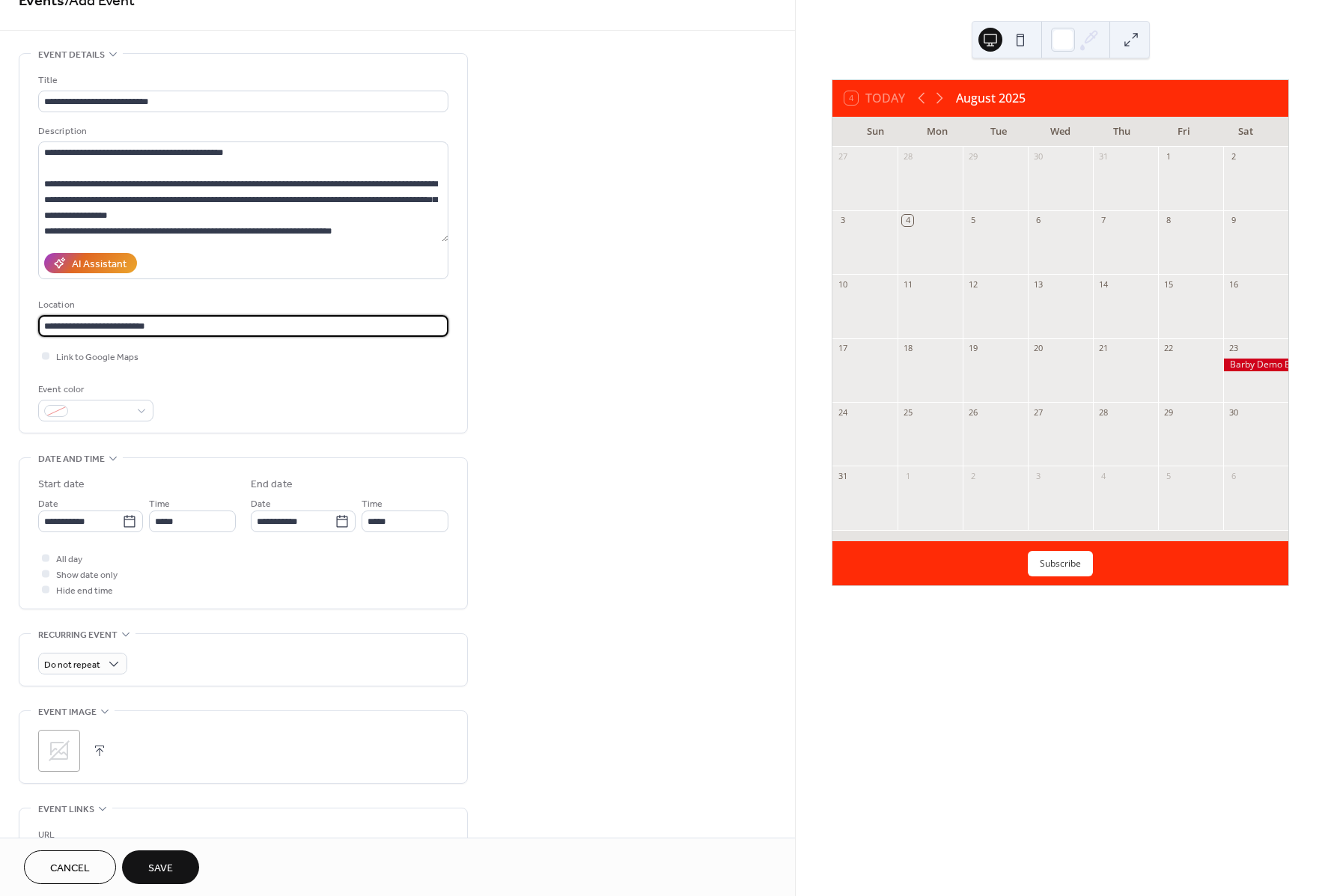 click on "**********" at bounding box center [243, 247] 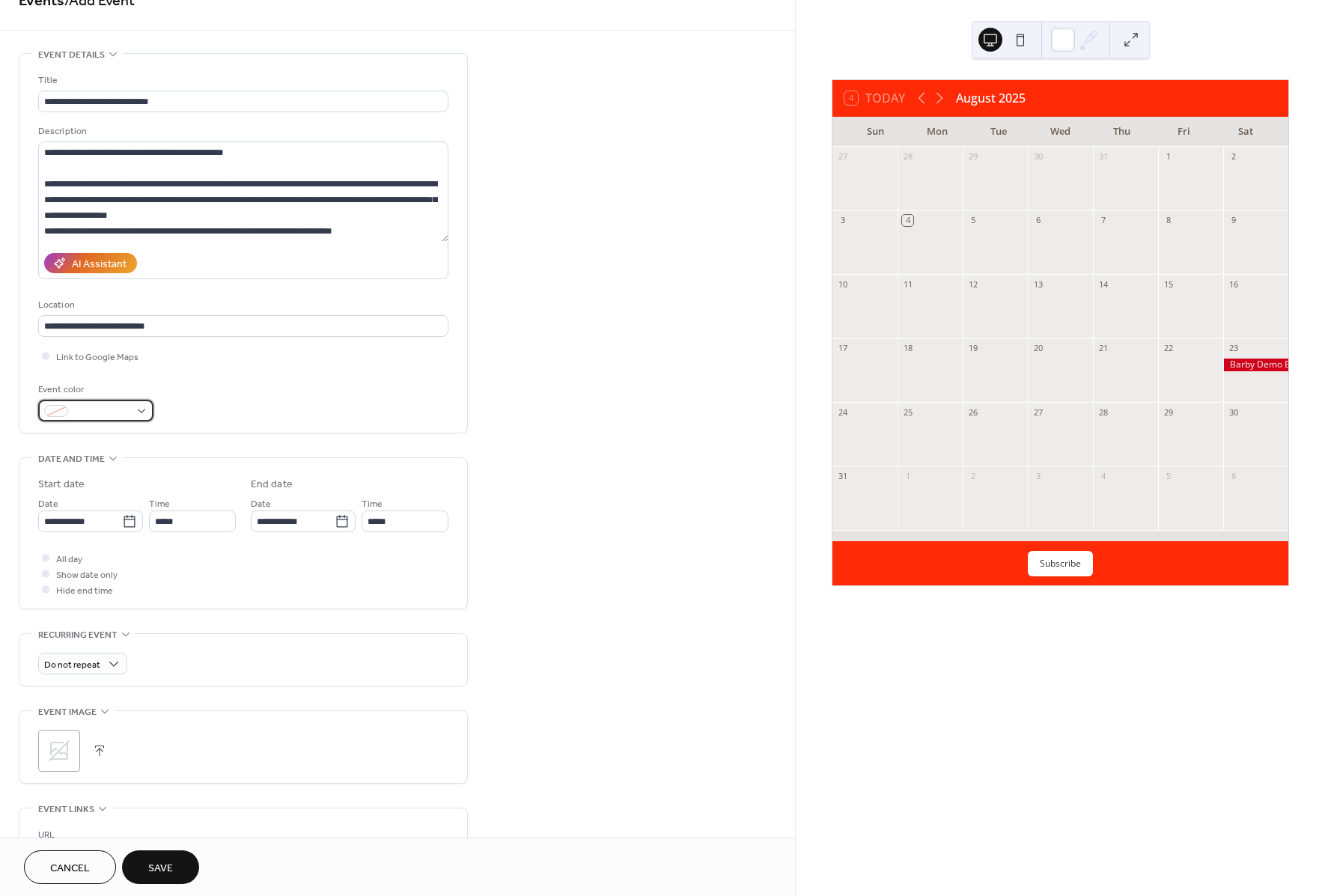 click at bounding box center (102, 412) 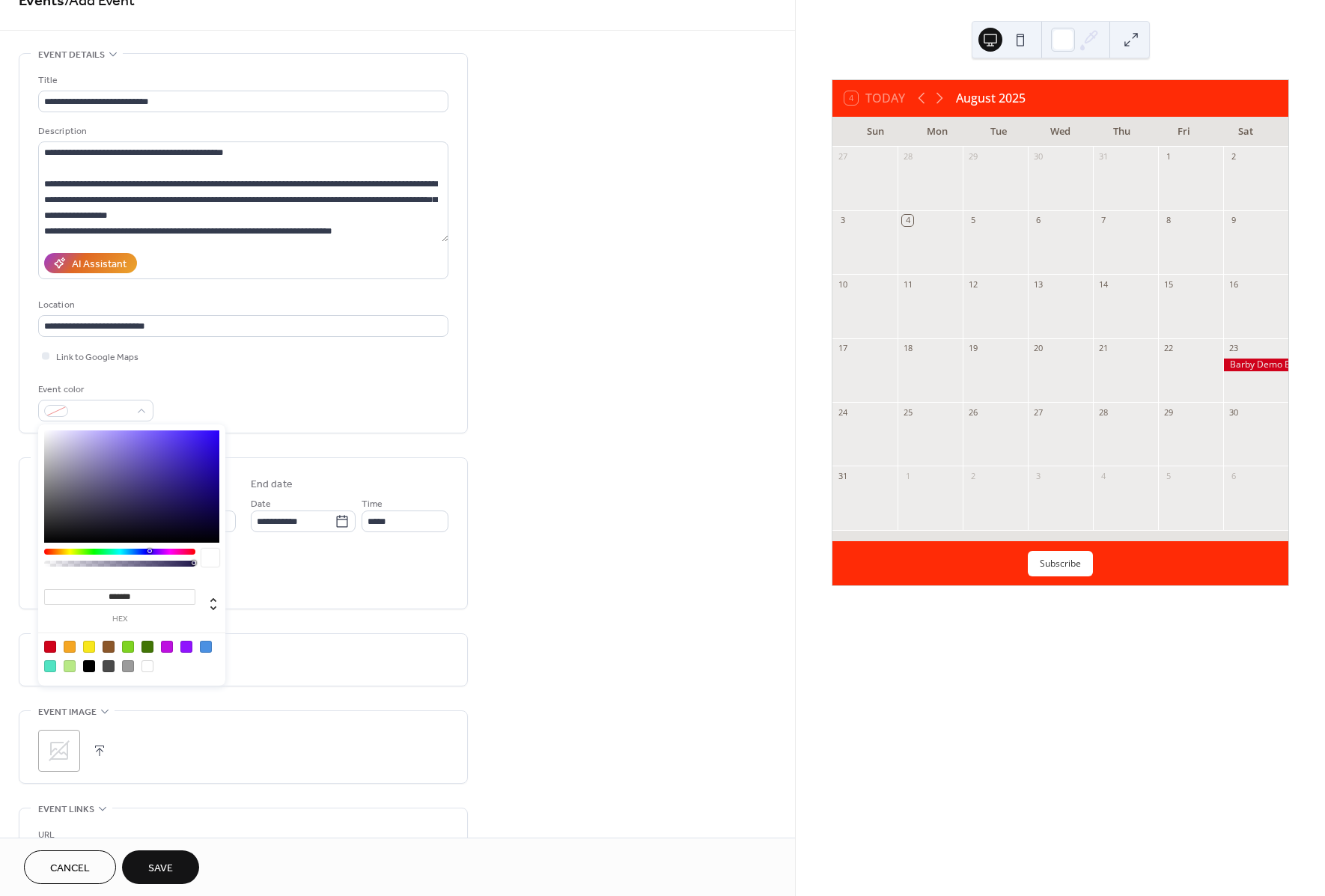 click at bounding box center [50, 647] 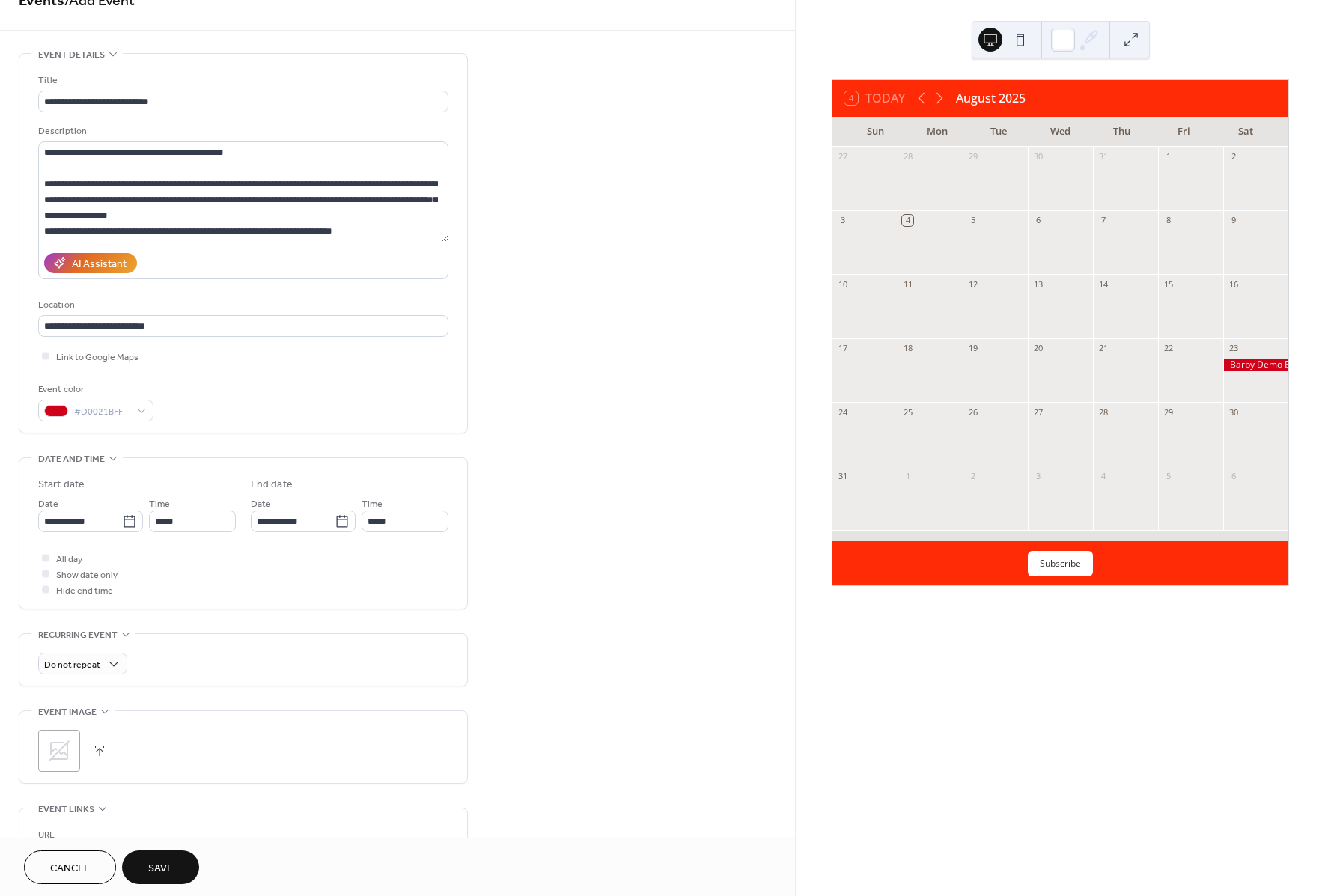 click on "Link to Google Maps" at bounding box center (243, 356) 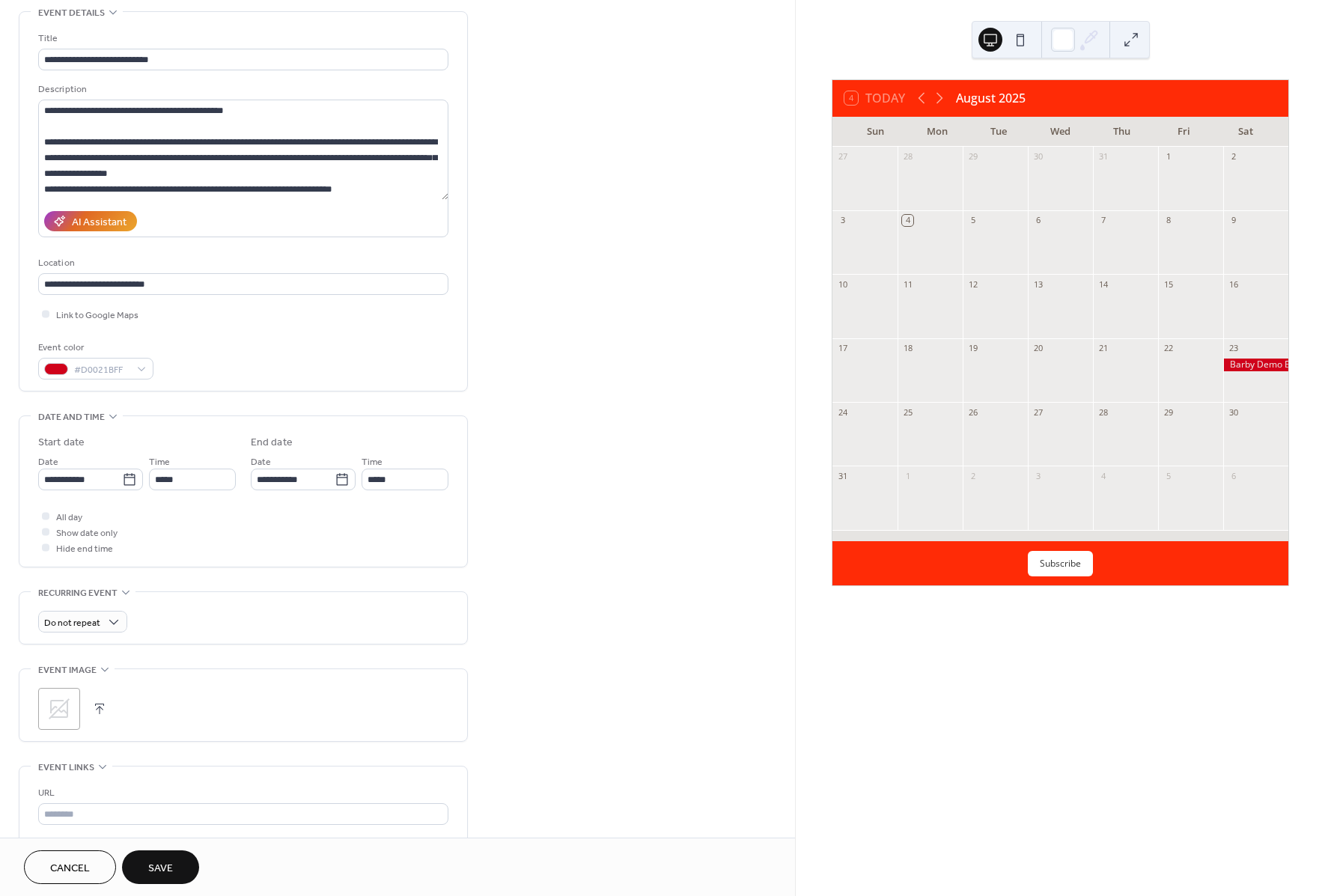 scroll, scrollTop: 80, scrollLeft: 0, axis: vertical 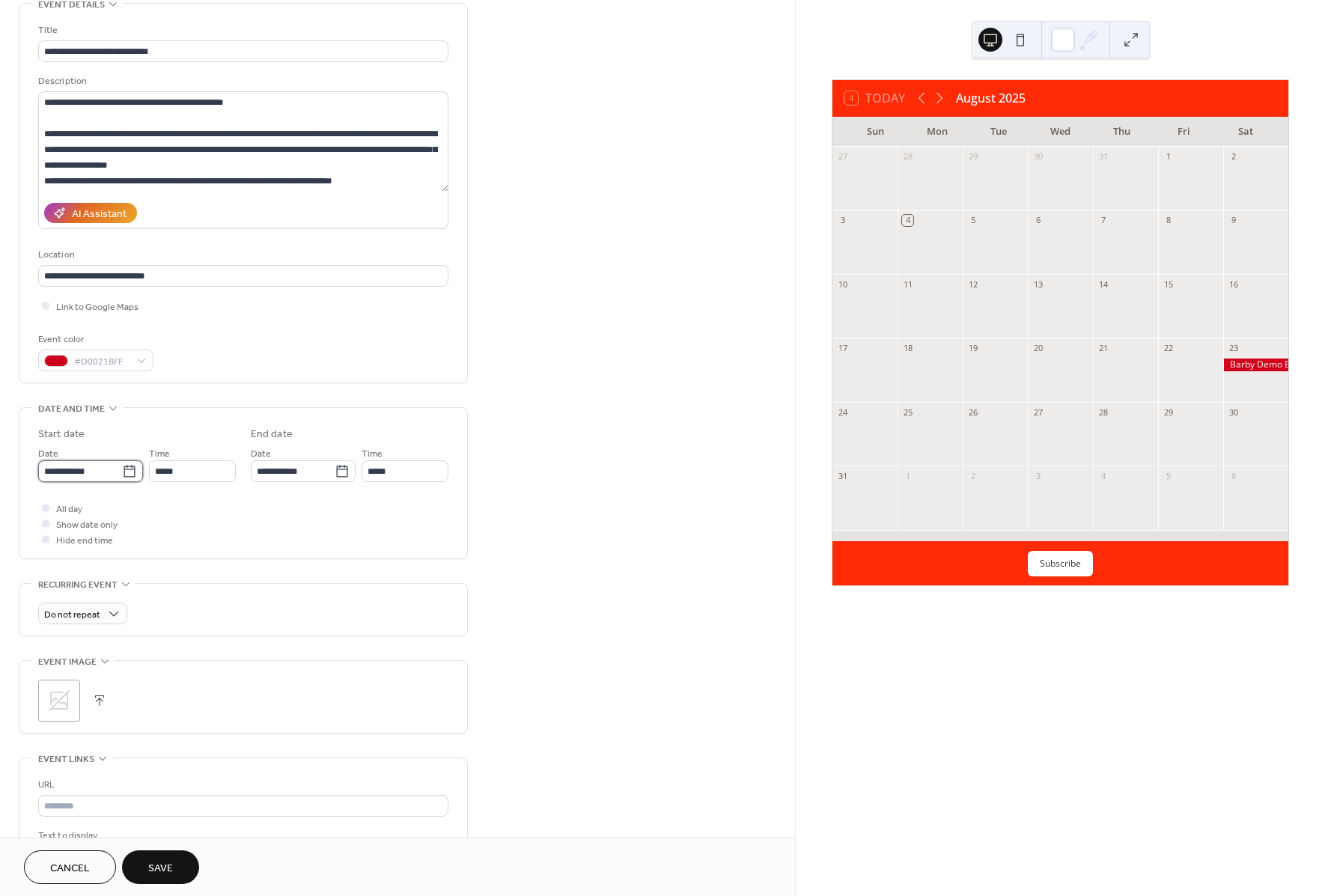 click on "**********" at bounding box center [80, 471] 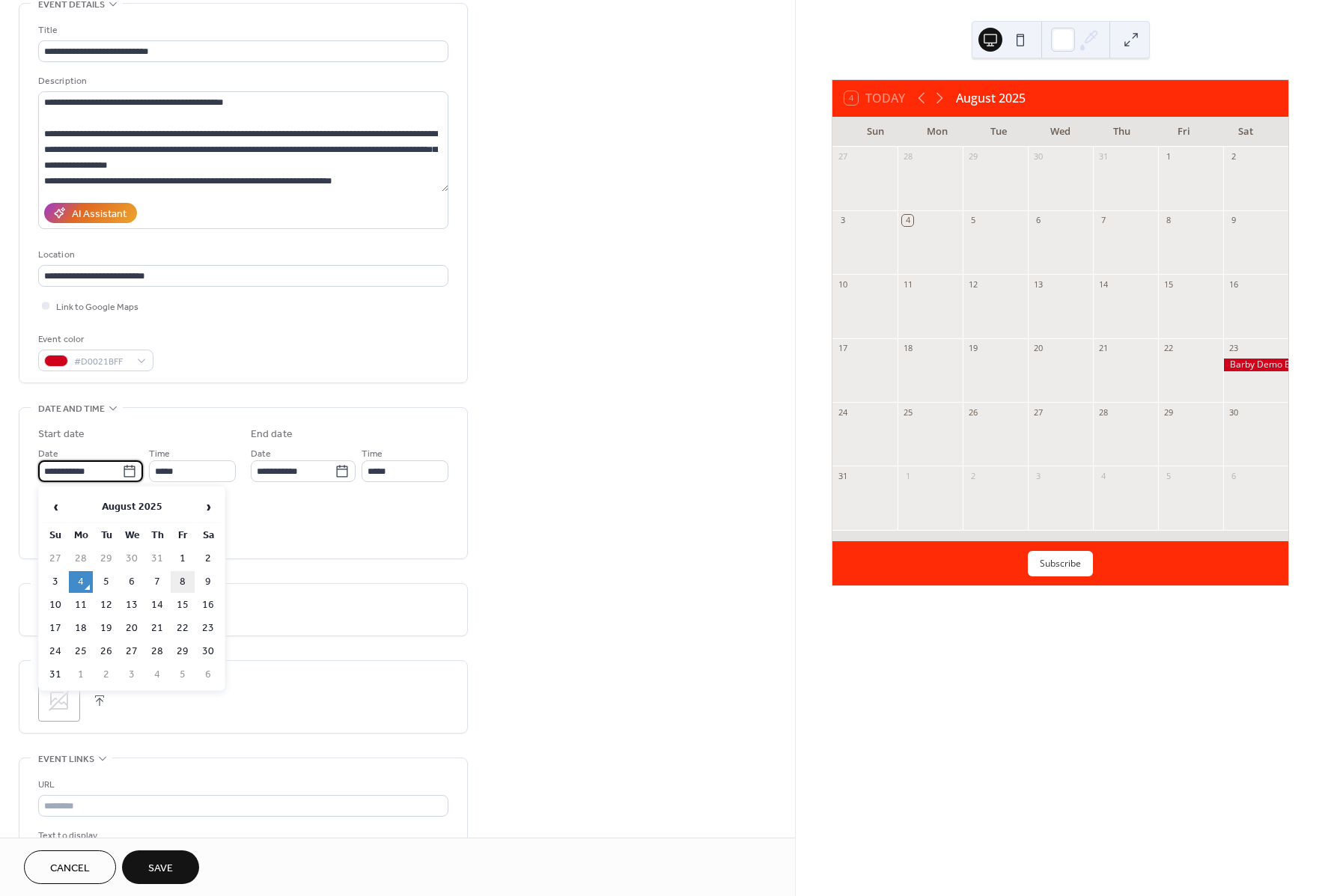 click on "8" at bounding box center (183, 582) 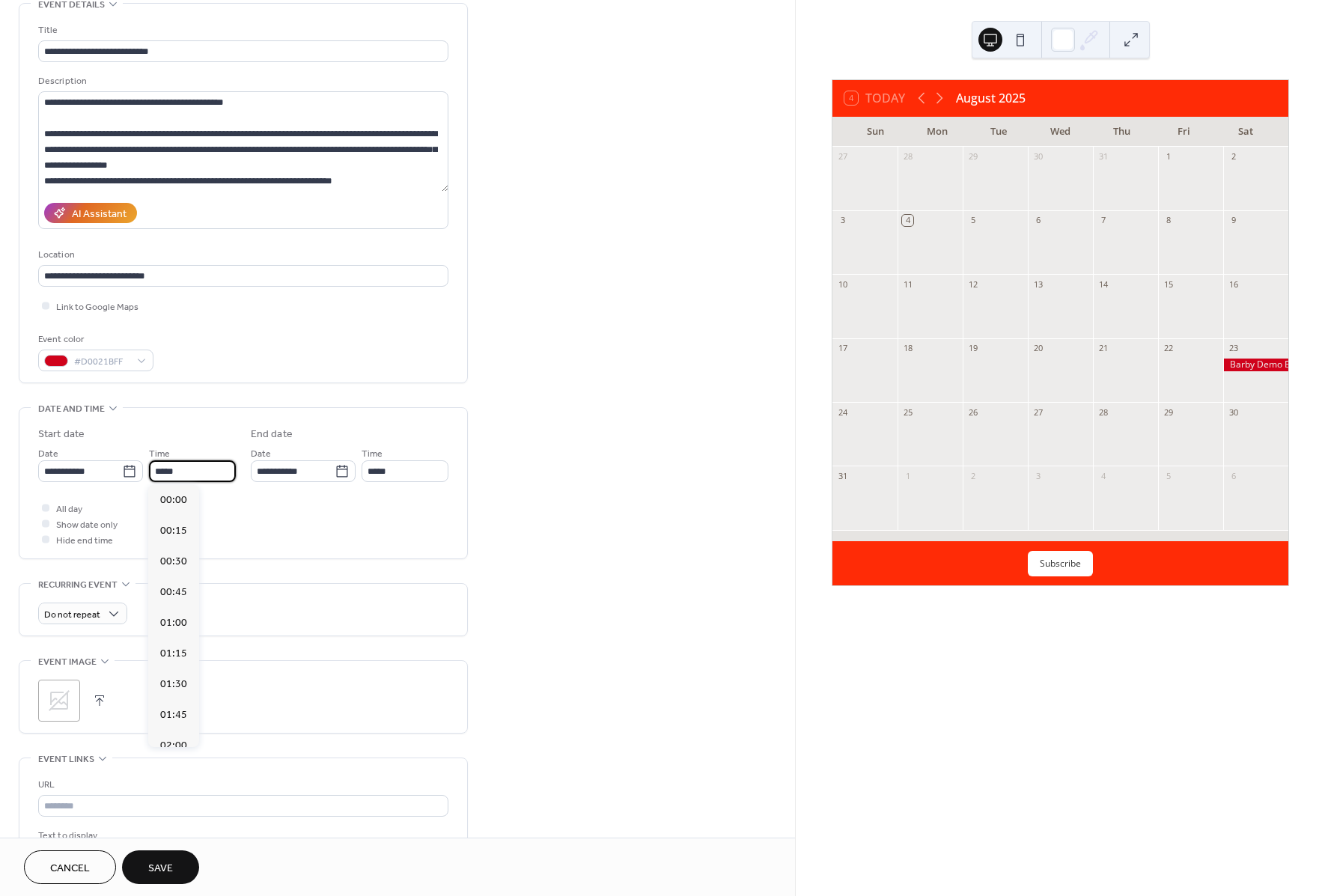 click on "*****" at bounding box center [192, 471] 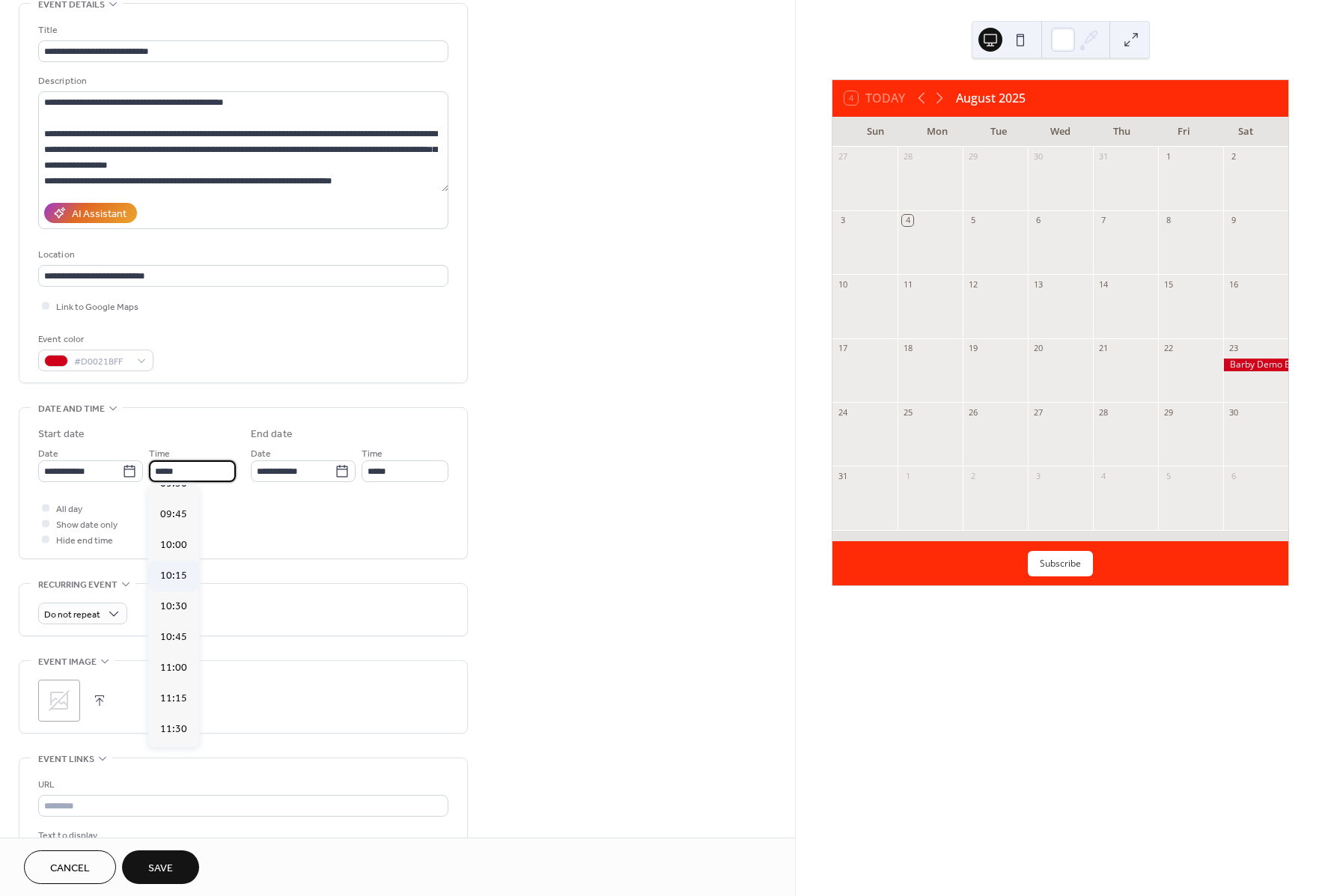 scroll, scrollTop: 1173, scrollLeft: 0, axis: vertical 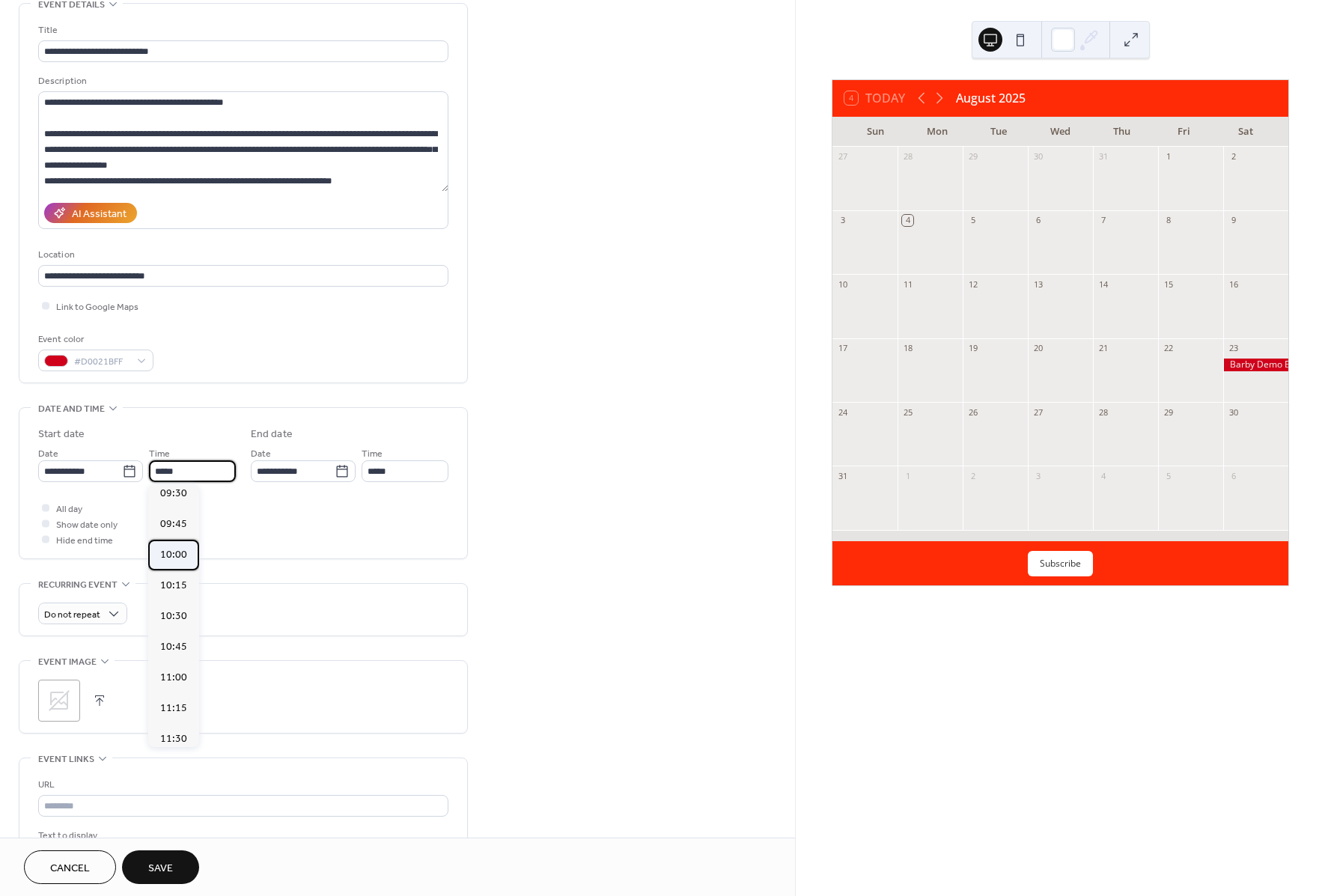 click on "10:00" at bounding box center [174, 555] 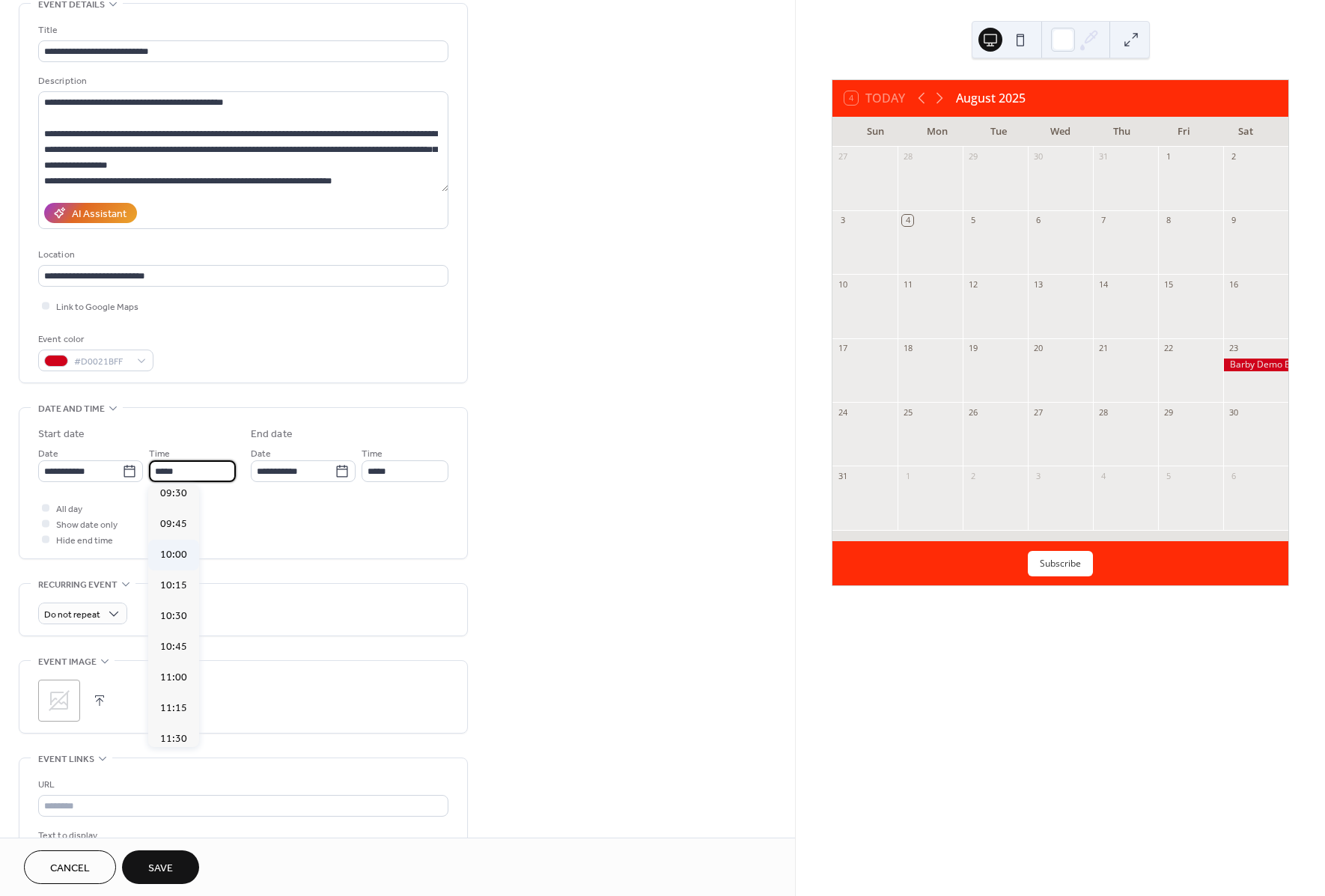 type on "*****" 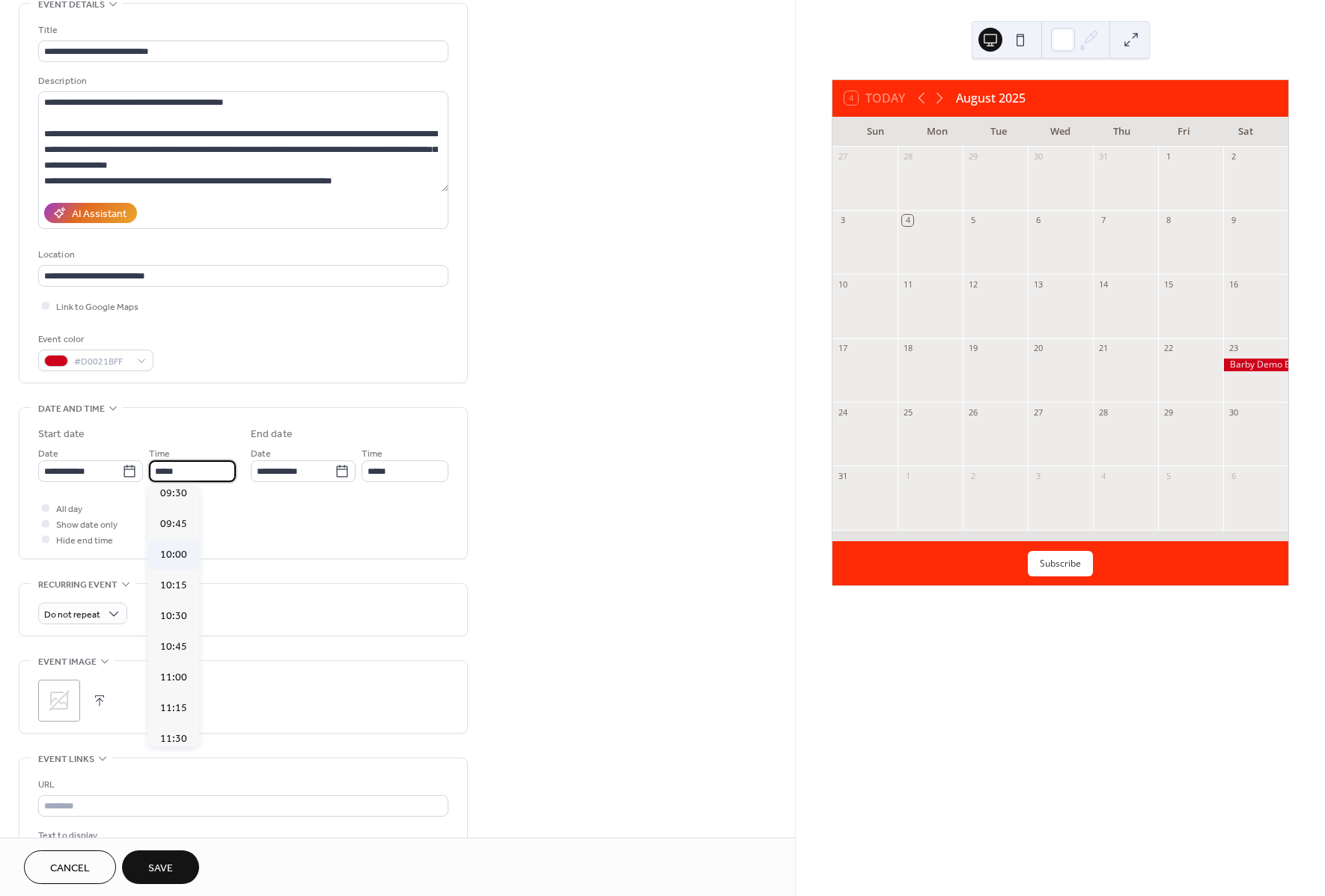 type on "*****" 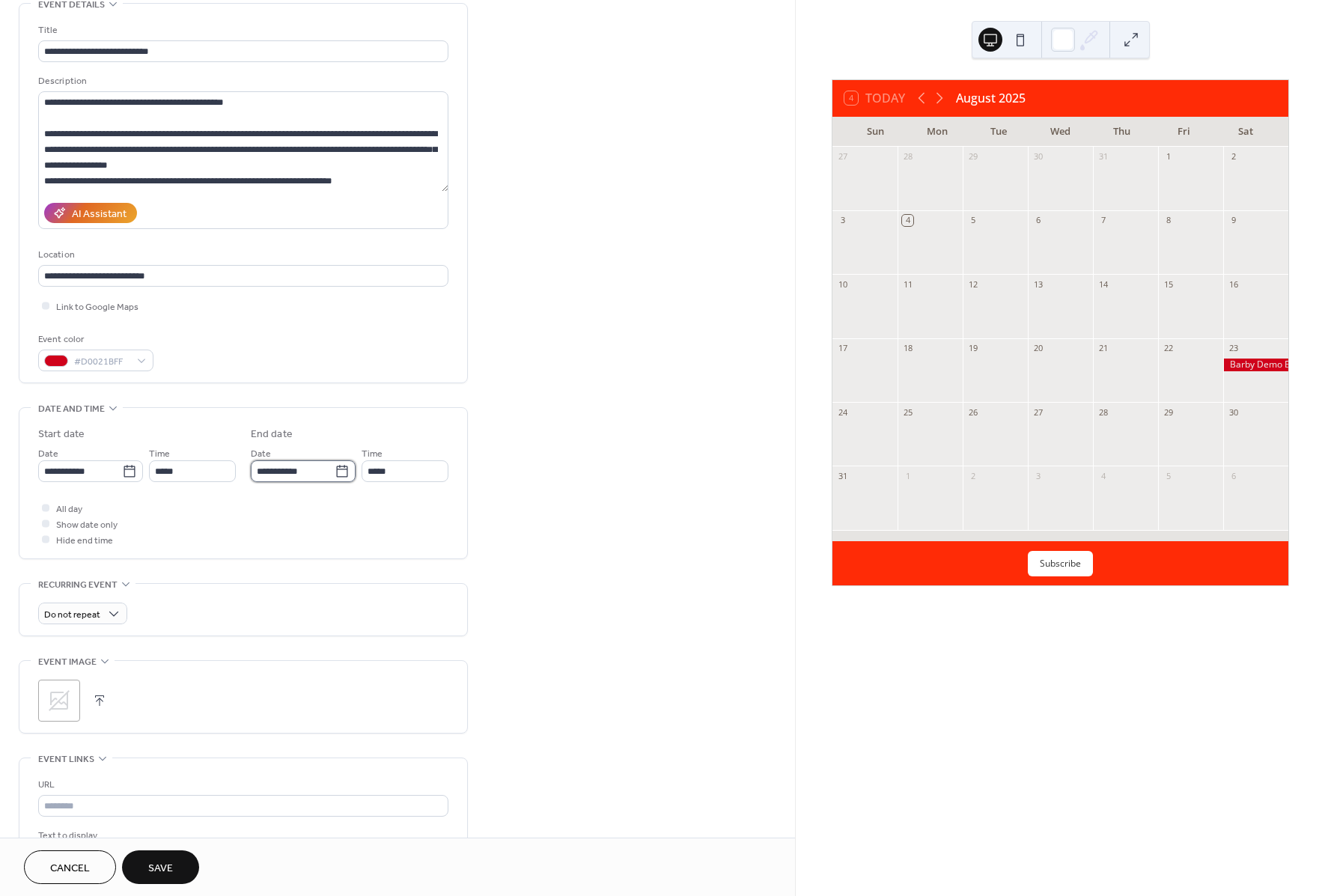 click on "**********" at bounding box center (293, 471) 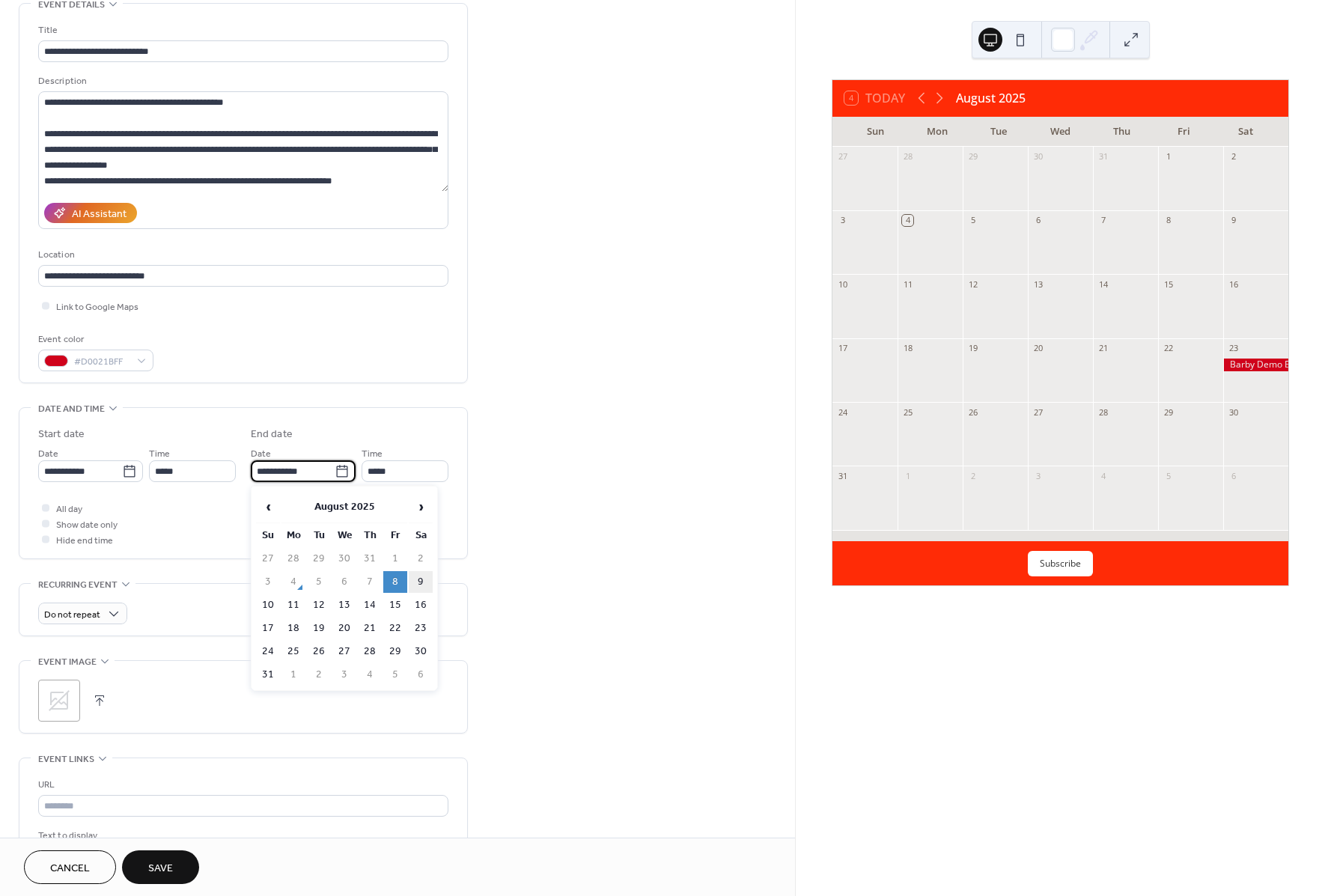 click on "9" at bounding box center (421, 582) 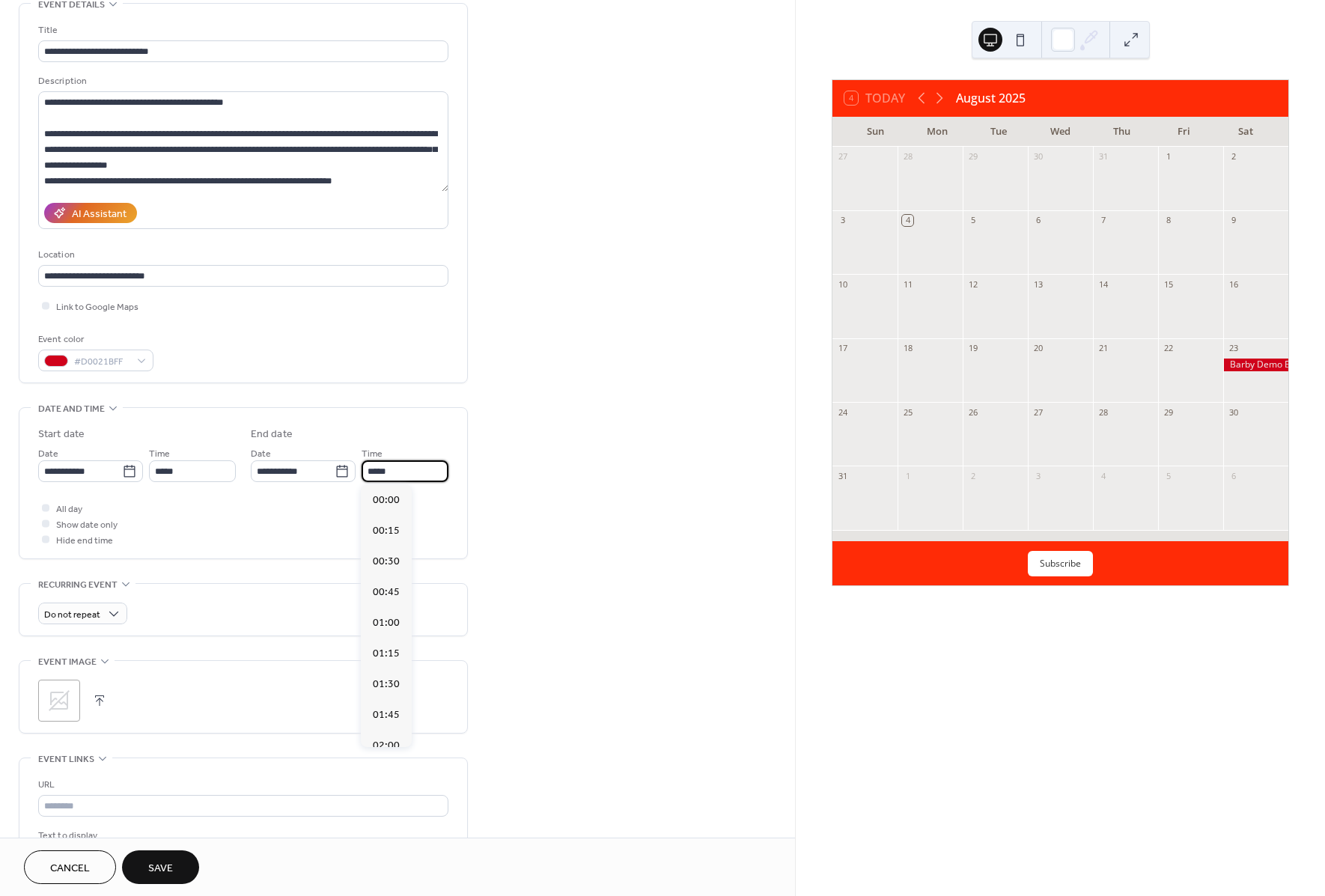 click on "*****" at bounding box center (405, 471) 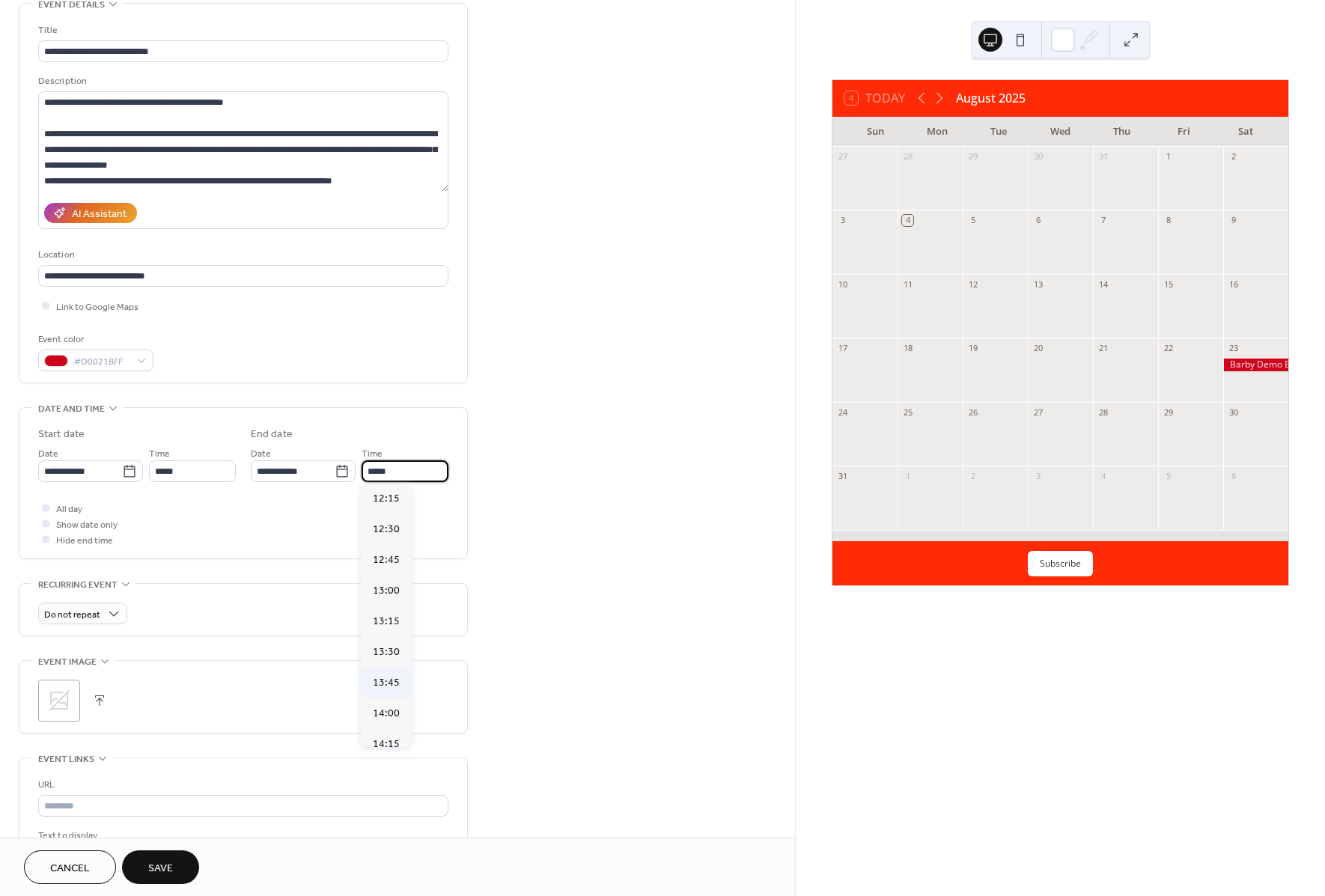 scroll, scrollTop: 1508, scrollLeft: 0, axis: vertical 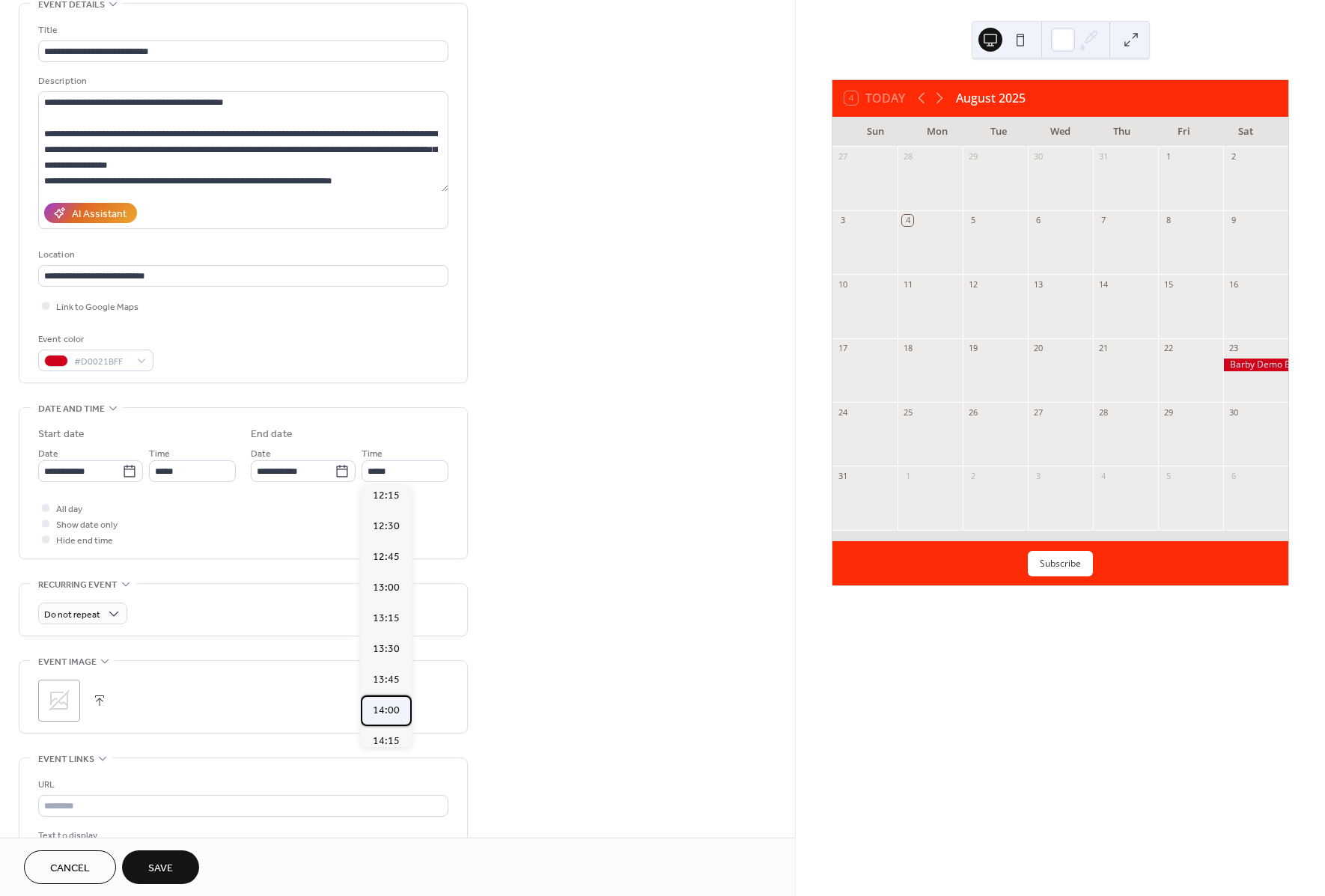 click on "14:00" at bounding box center (386, 710) 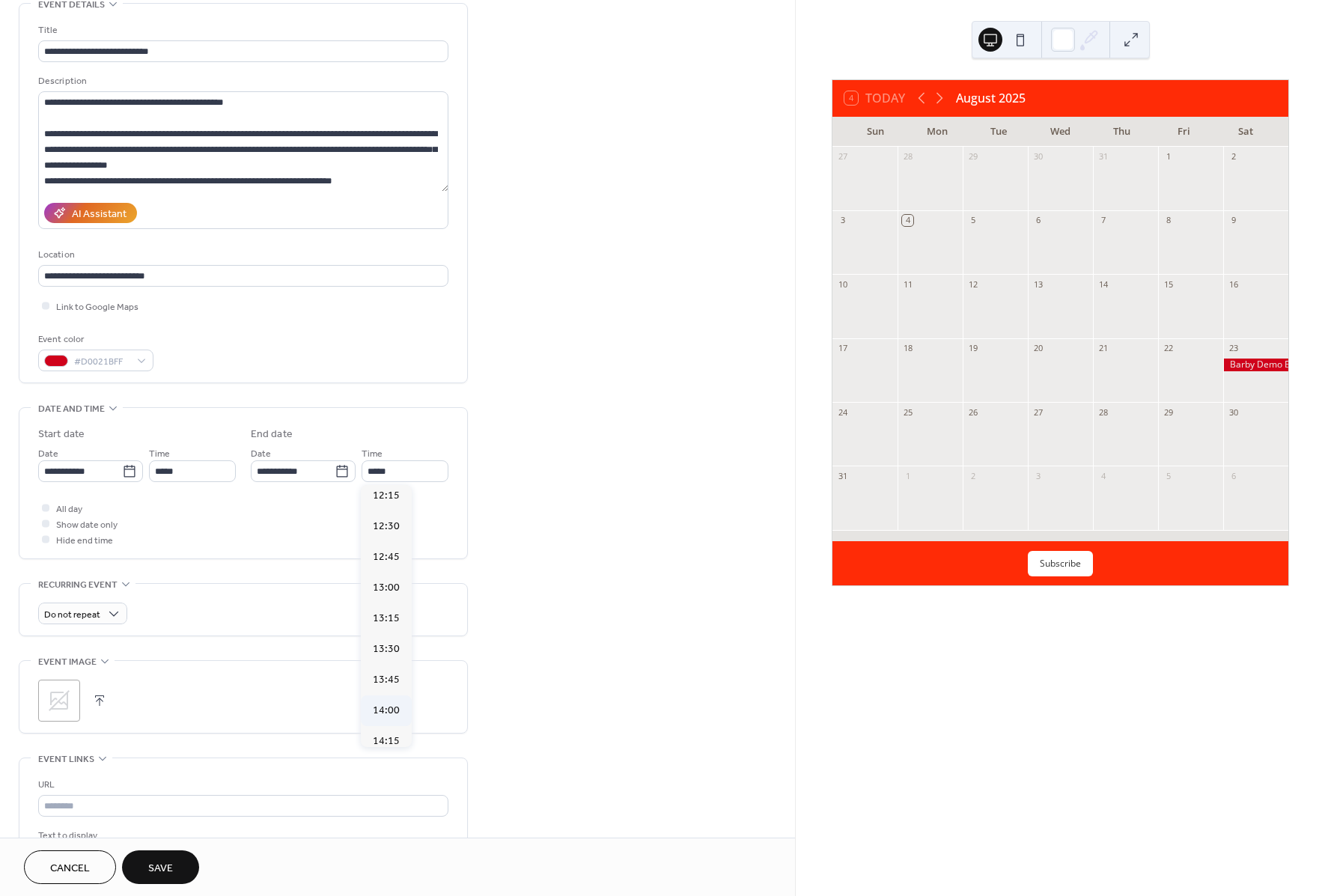 type on "*****" 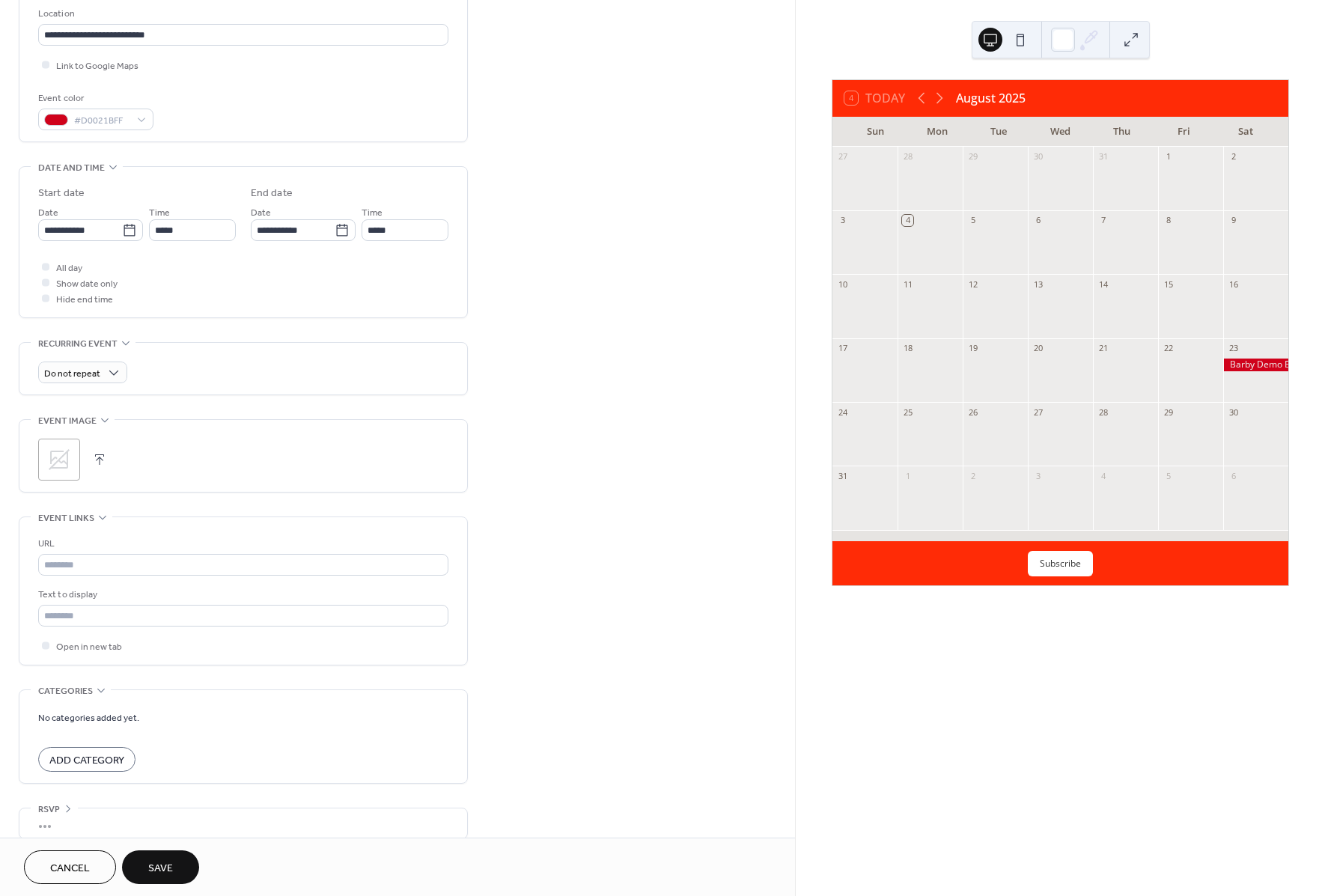 scroll, scrollTop: 322, scrollLeft: 0, axis: vertical 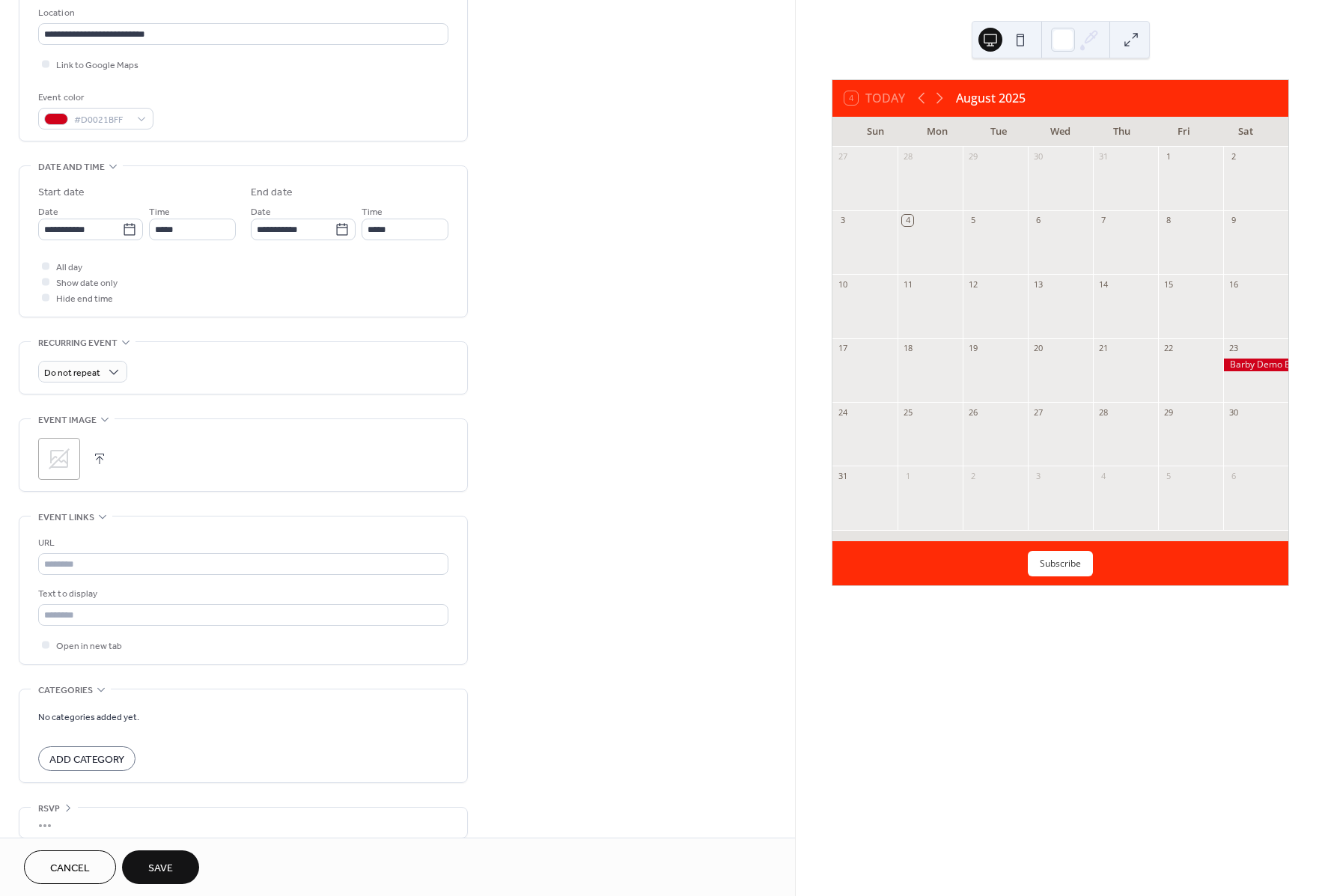 click 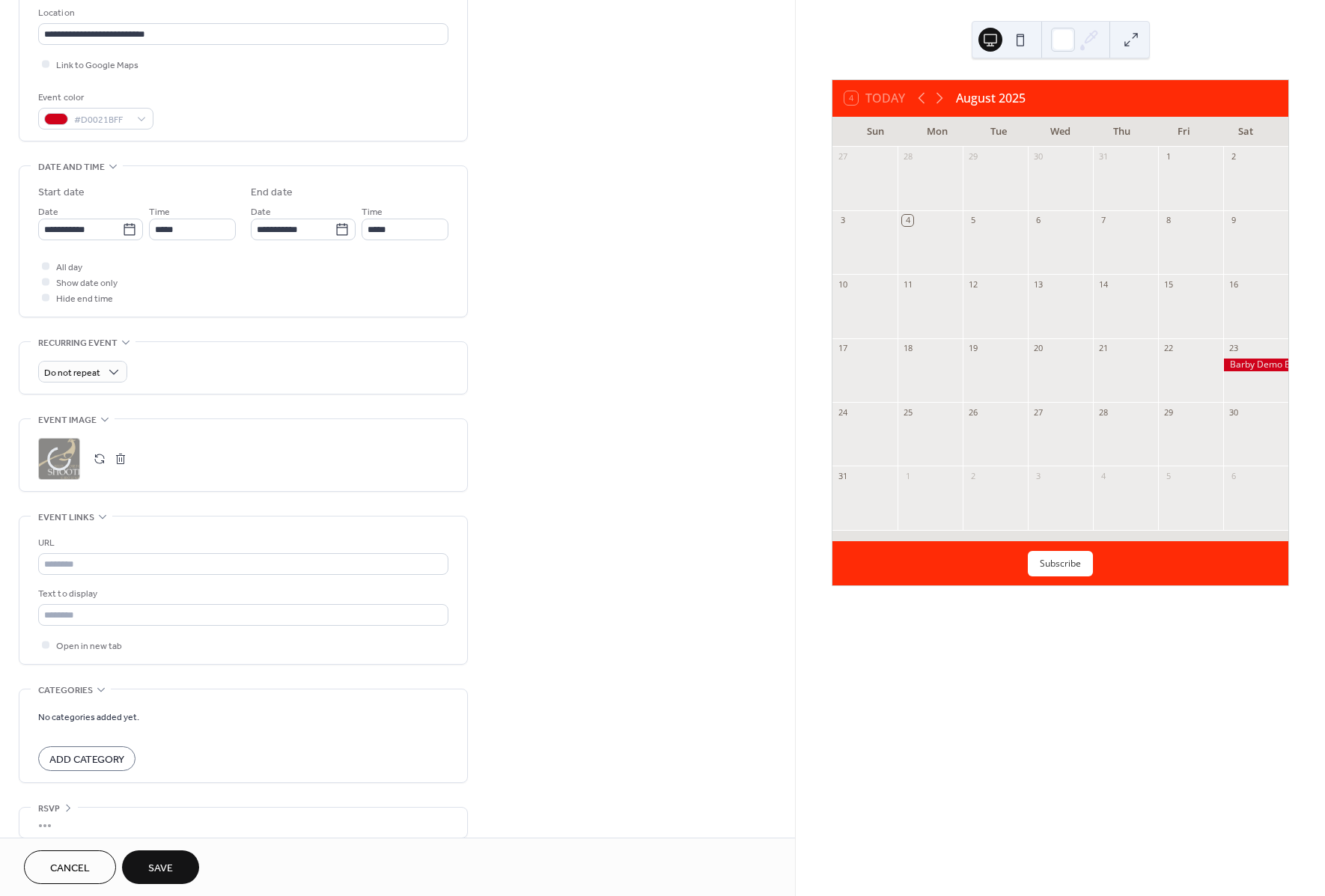 scroll, scrollTop: 338, scrollLeft: 0, axis: vertical 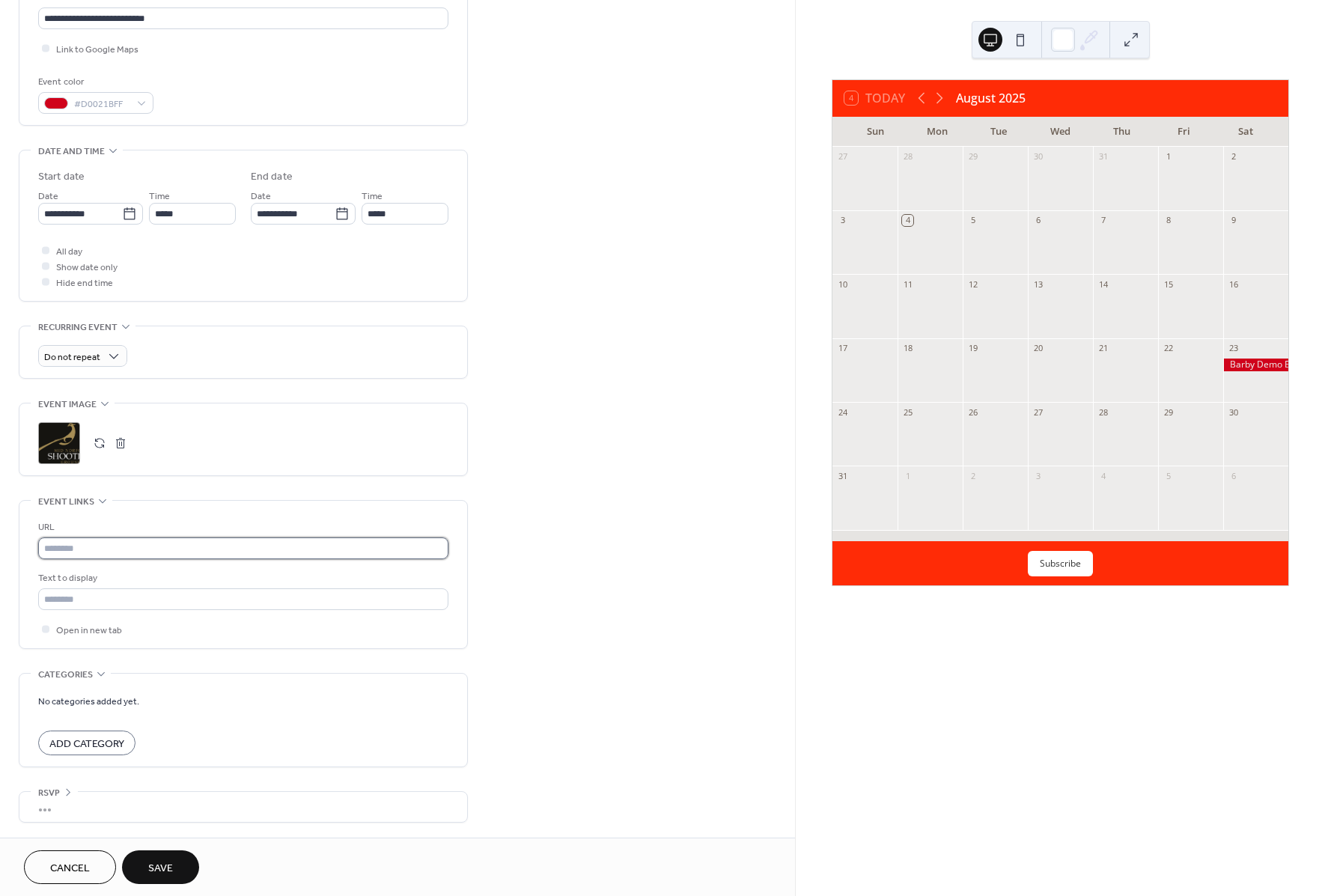 click at bounding box center (243, 548) 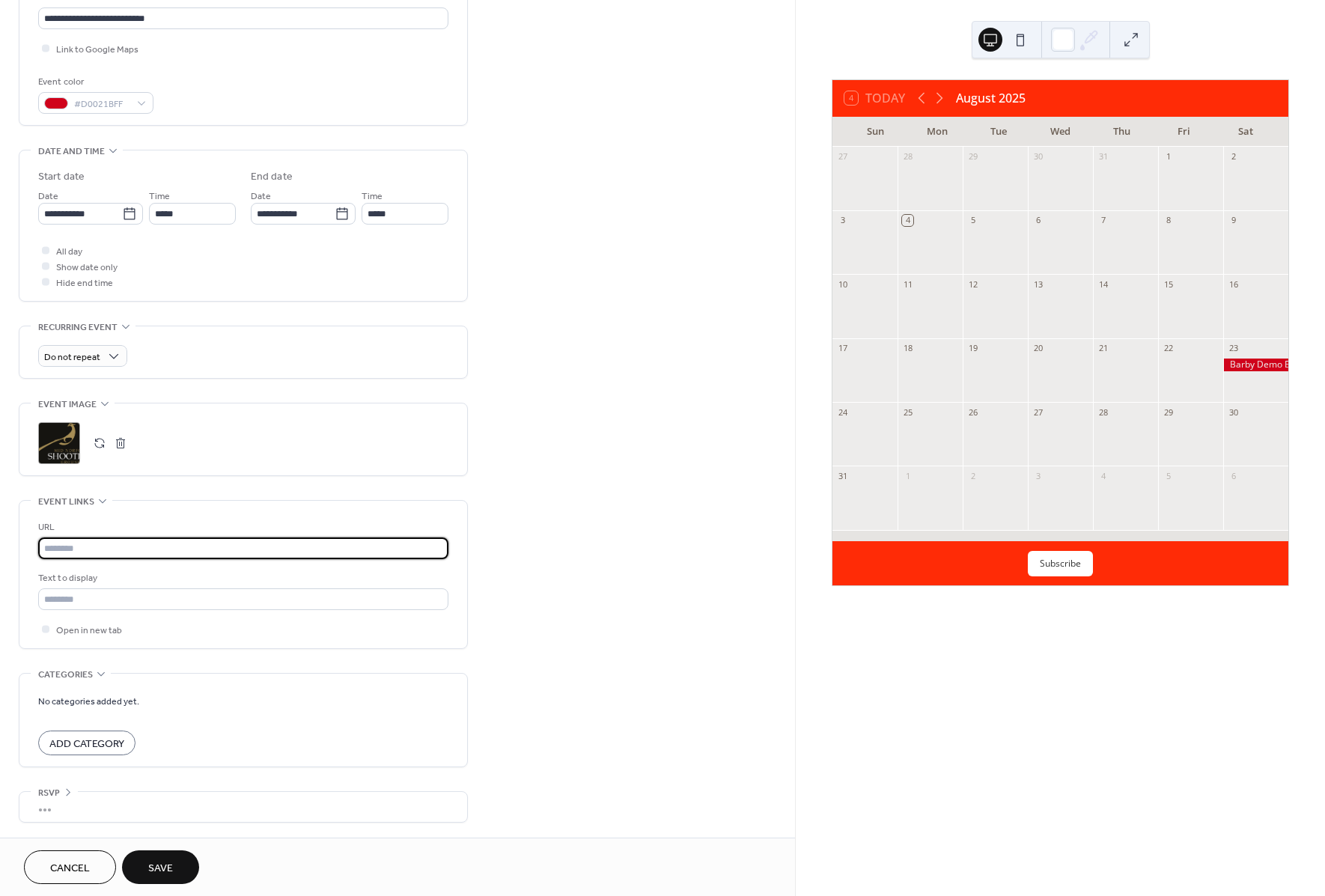 paste on "**********" 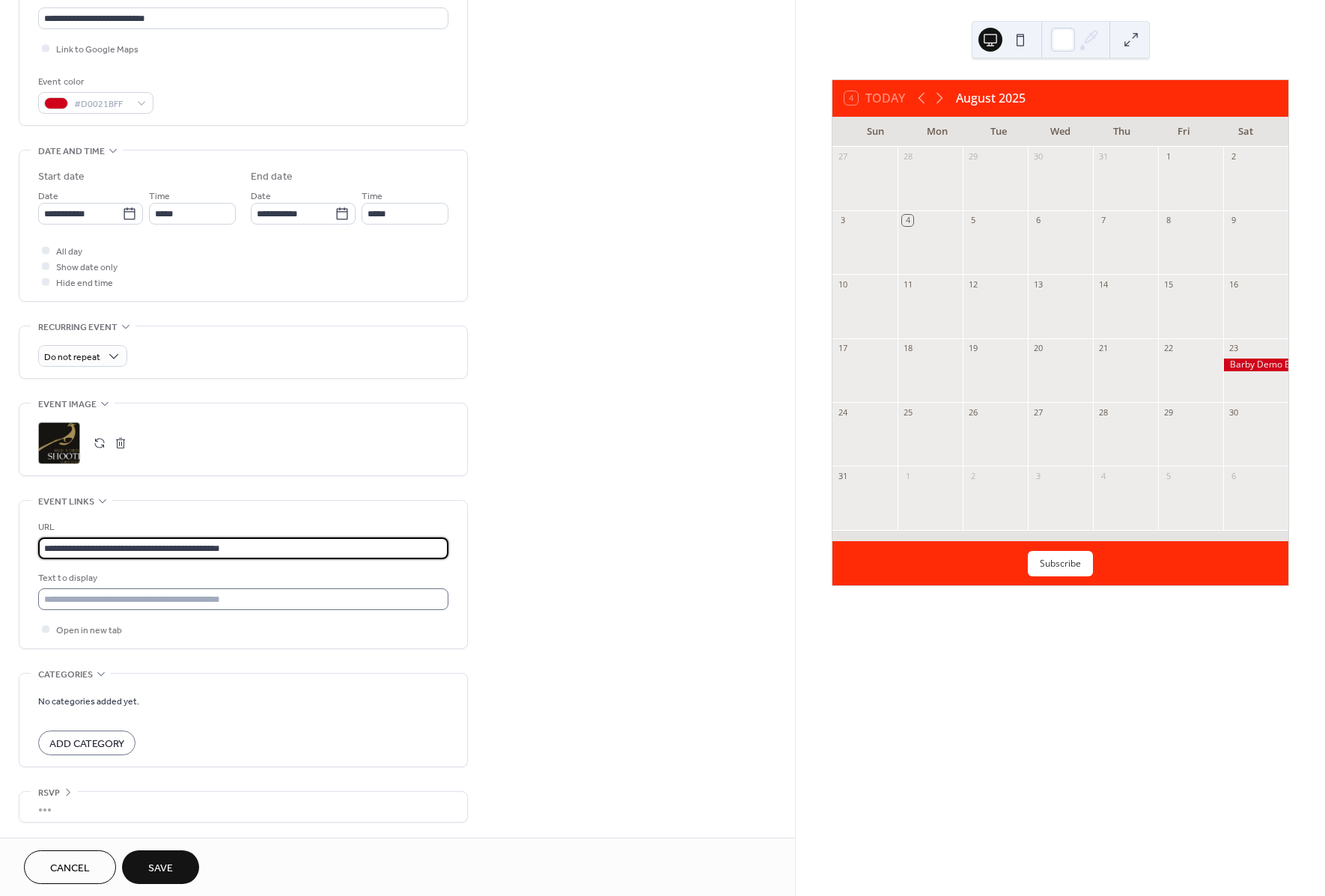 type on "**********" 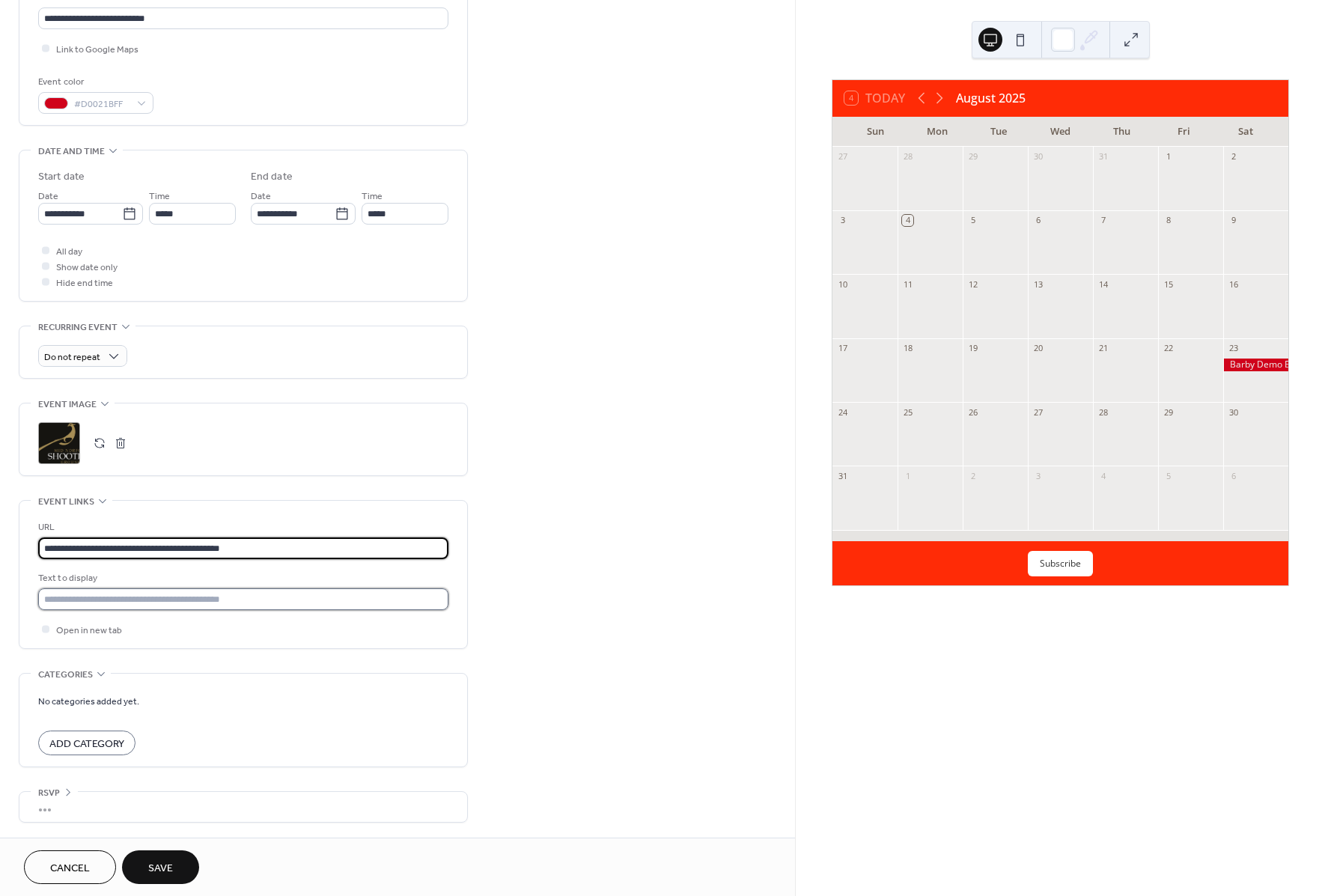 click at bounding box center [243, 599] 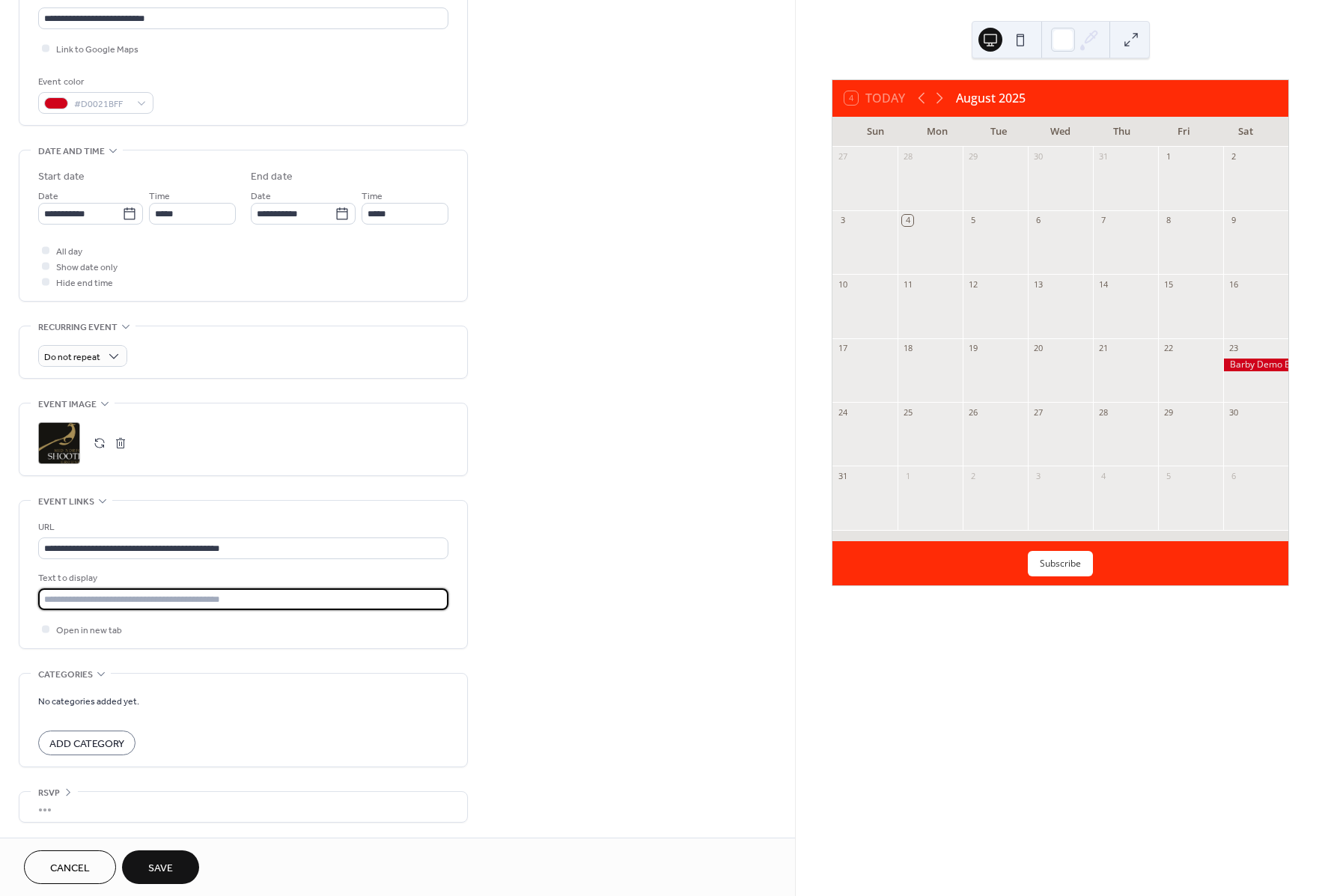 drag, startPoint x: 274, startPoint y: 594, endPoint x: 214, endPoint y: 591, distance: 60.07495 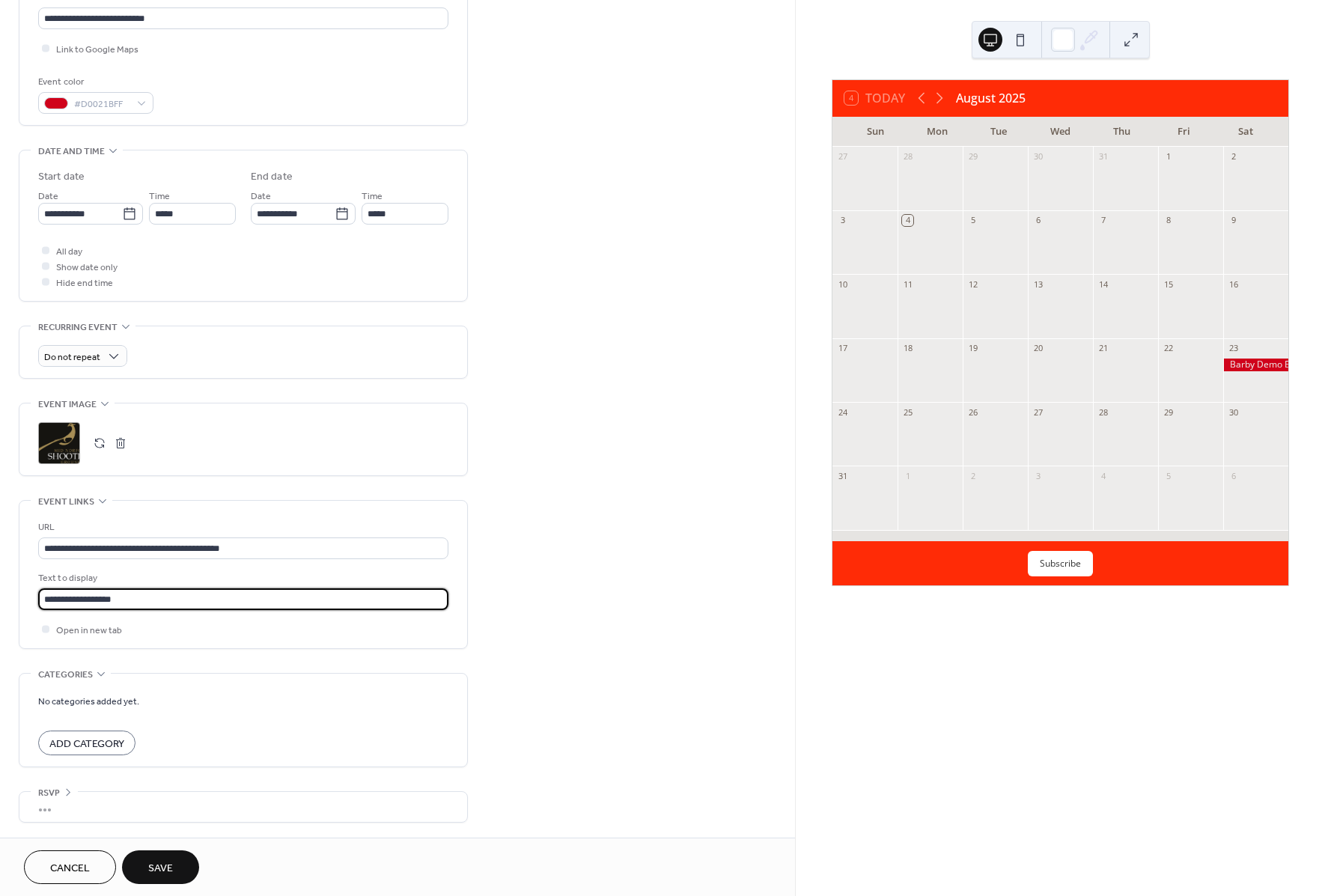 type on "**********" 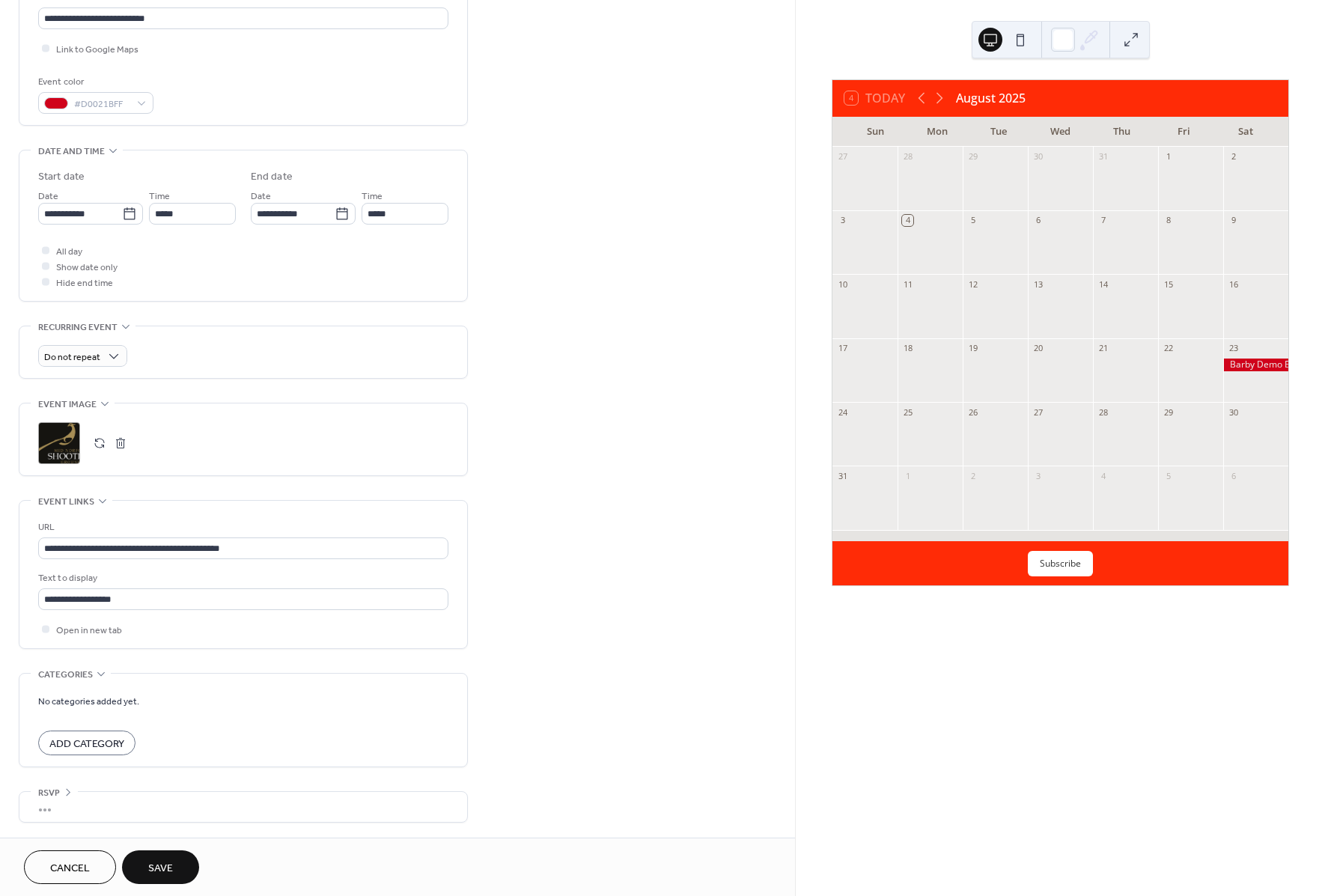 click on "Add Category" at bounding box center (87, 744) 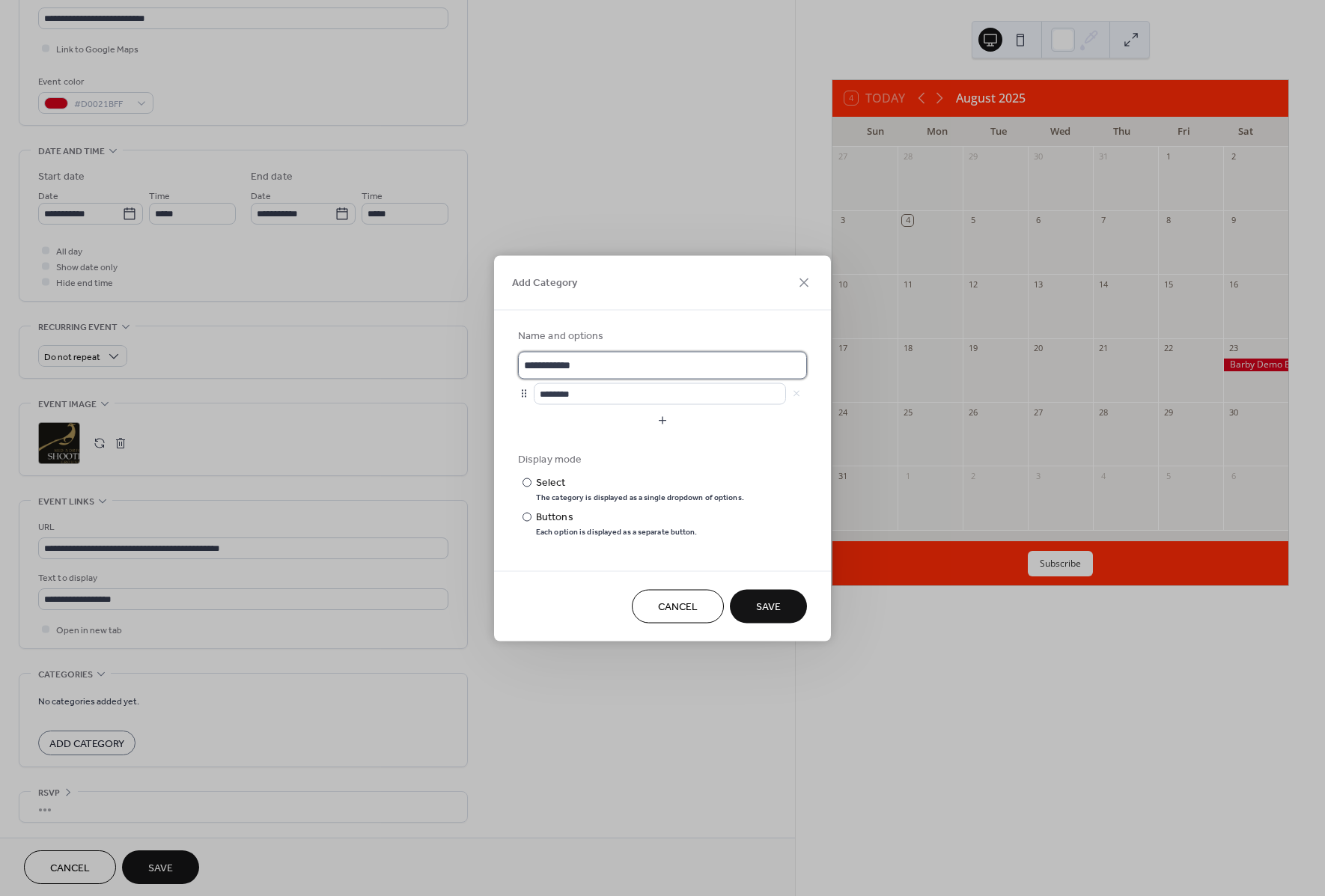 click on "**********" at bounding box center [662, 365] 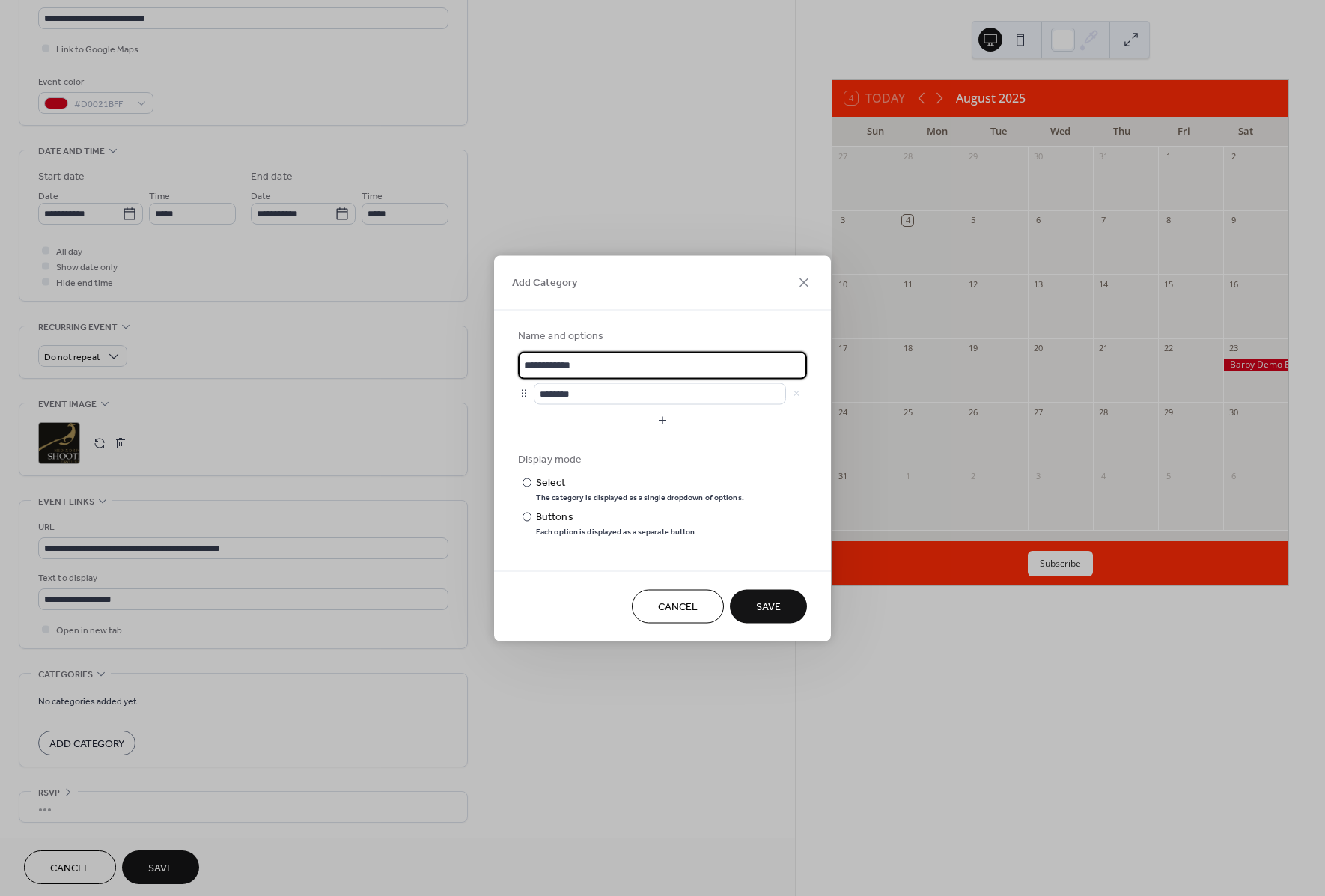 drag, startPoint x: 611, startPoint y: 362, endPoint x: 517, endPoint y: 362, distance: 94 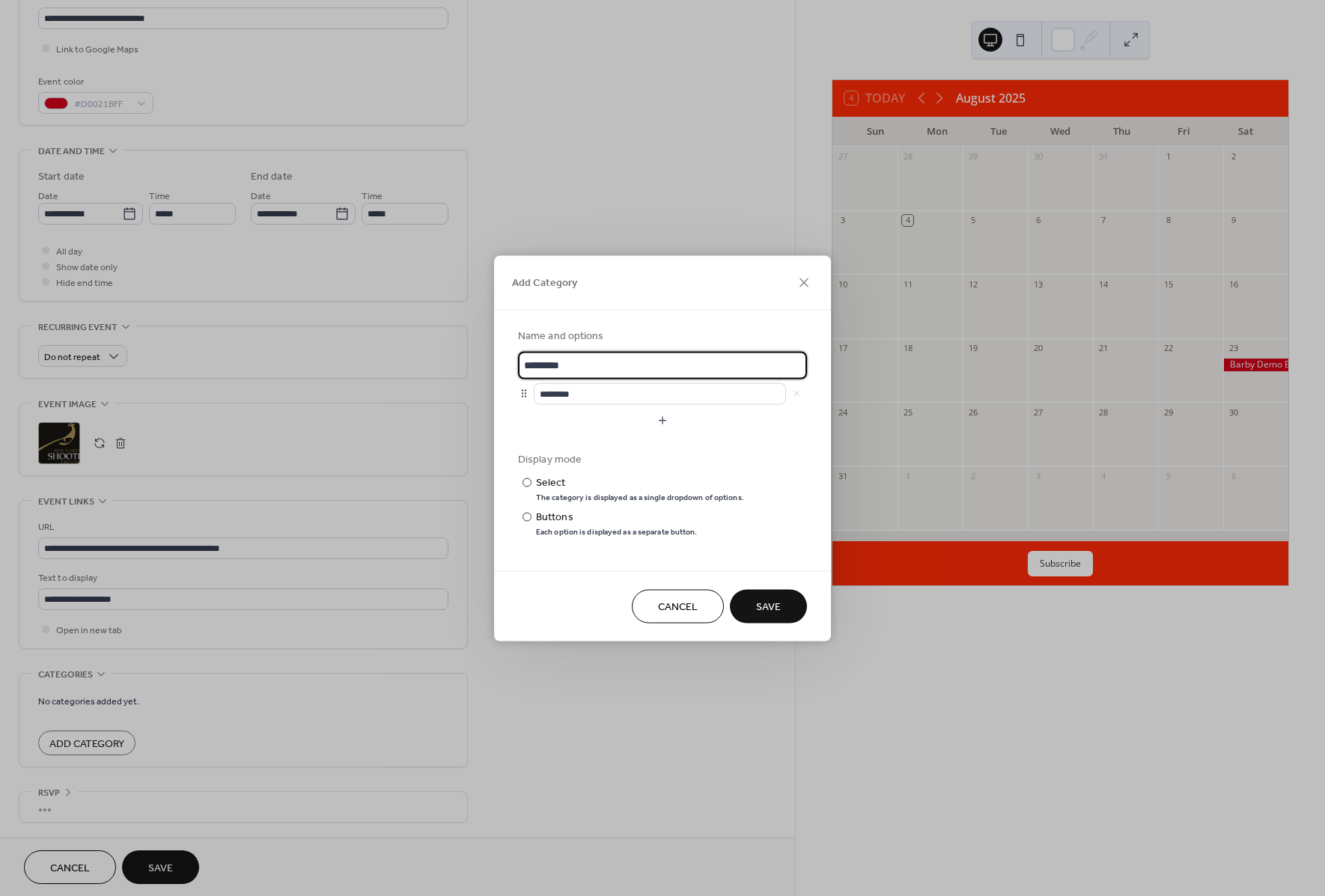 type on "*********" 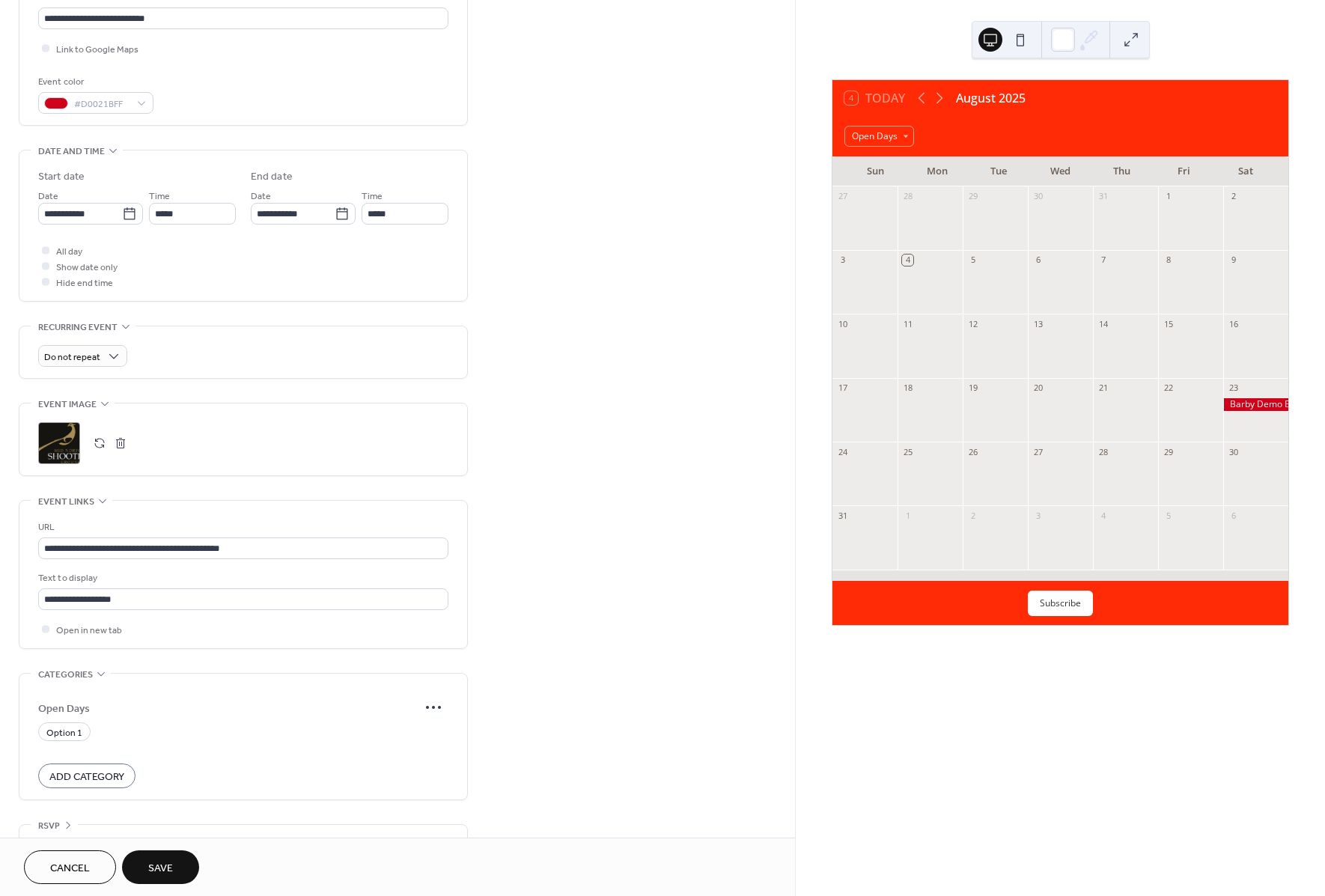 scroll, scrollTop: 353, scrollLeft: 0, axis: vertical 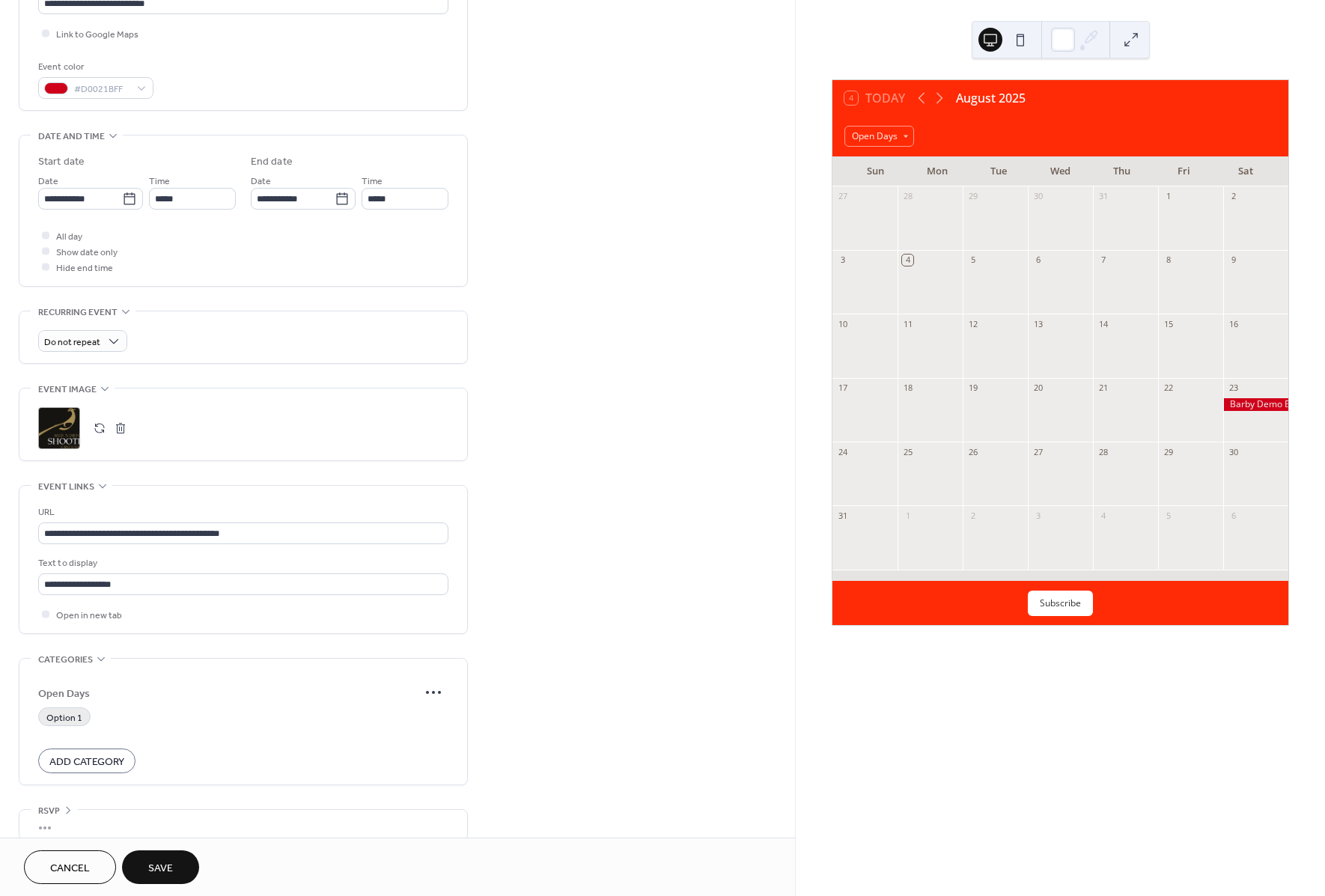 click on "Option 1" at bounding box center [64, 718] 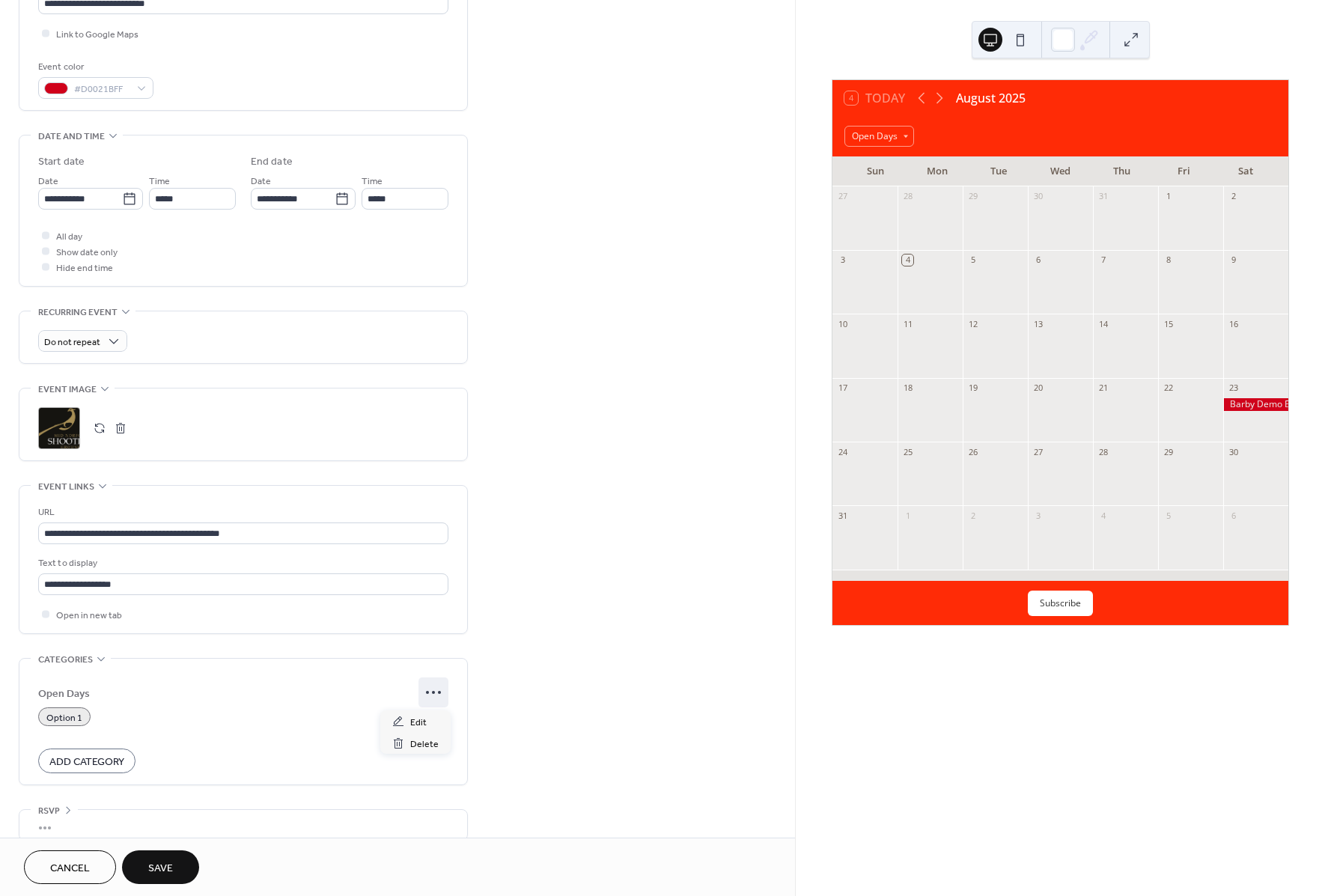 click 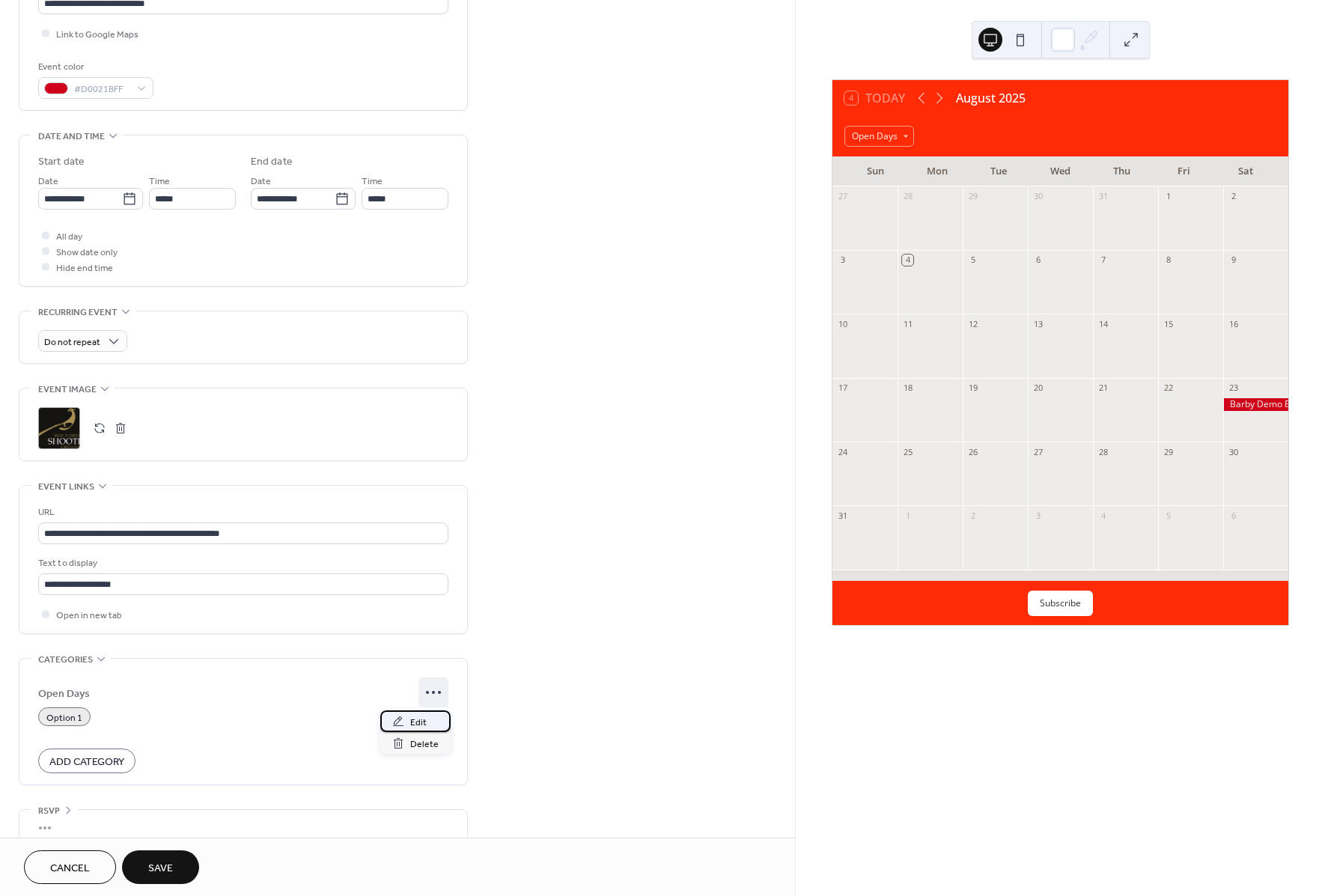 click on "Edit" at bounding box center (418, 722) 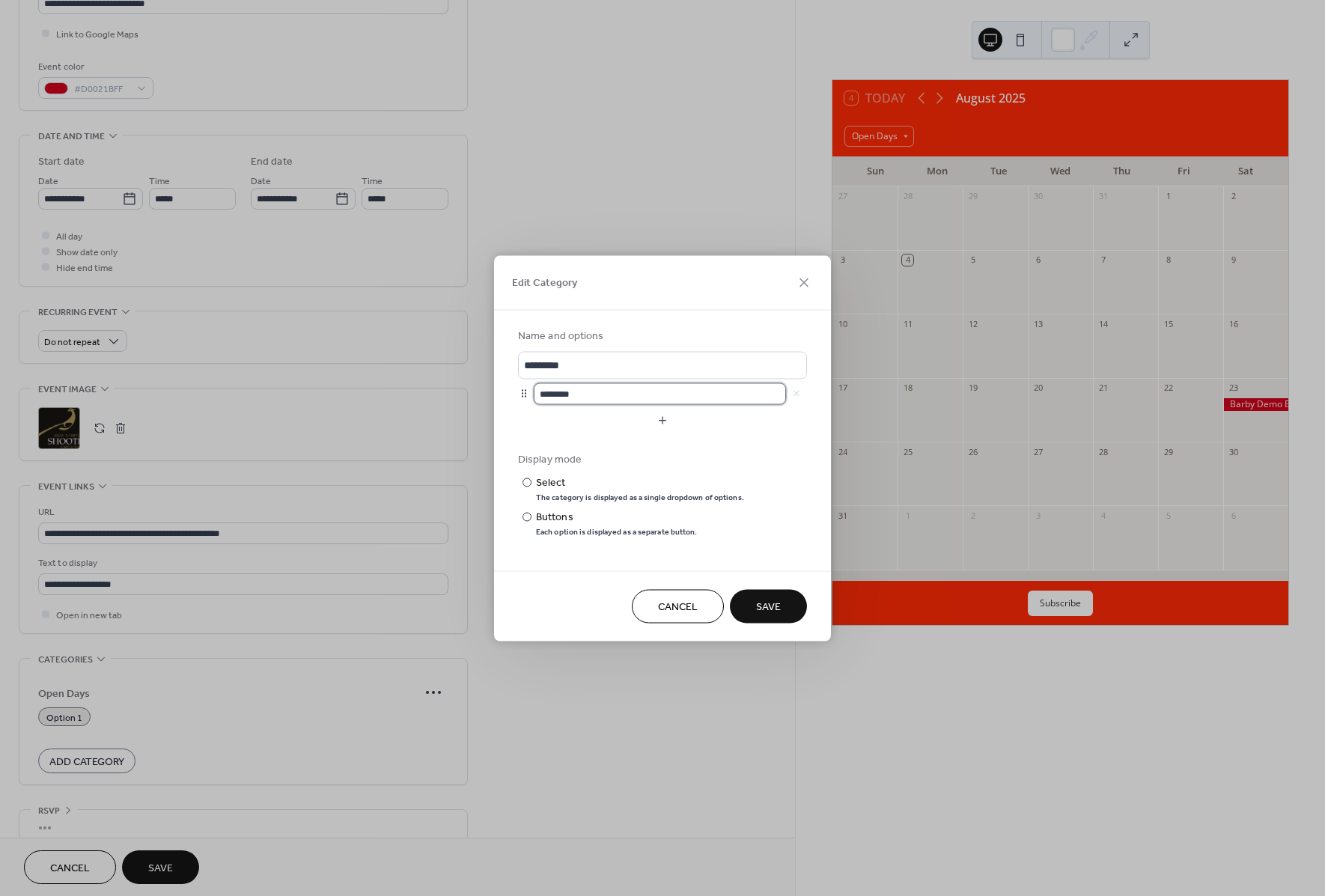 click on "********" at bounding box center (660, 393) 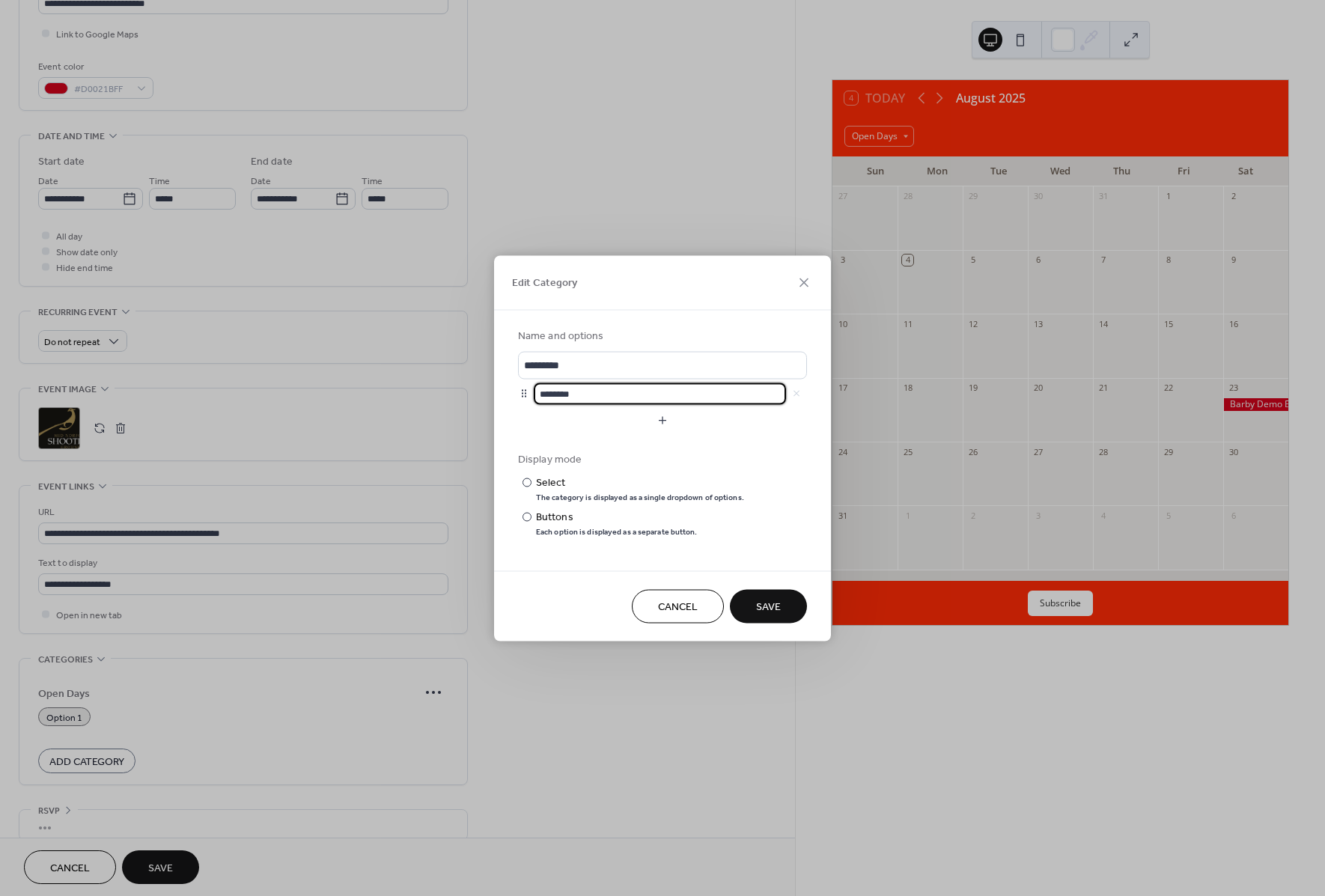 click on "********" at bounding box center [660, 393] 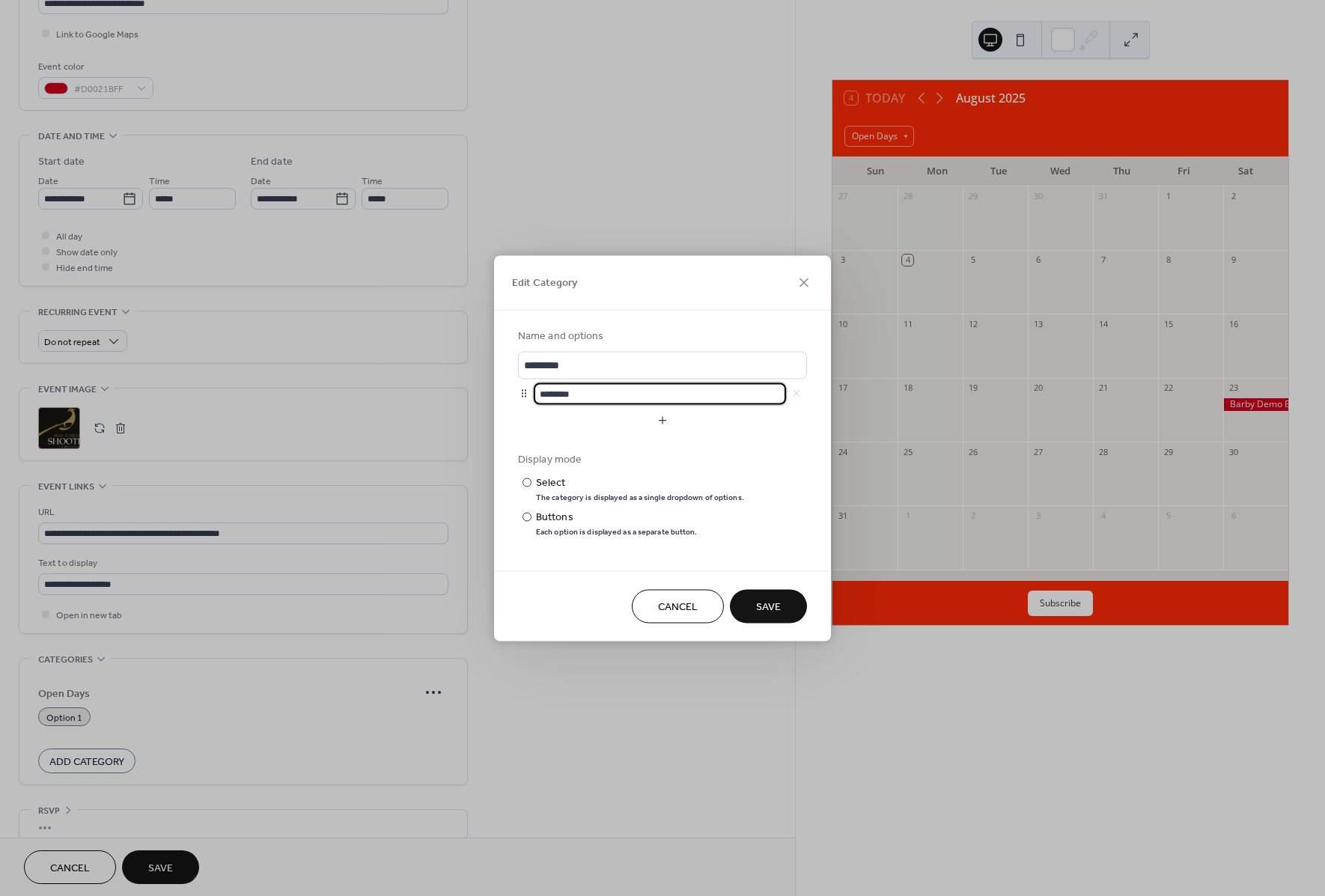 click on "********" at bounding box center [660, 393] 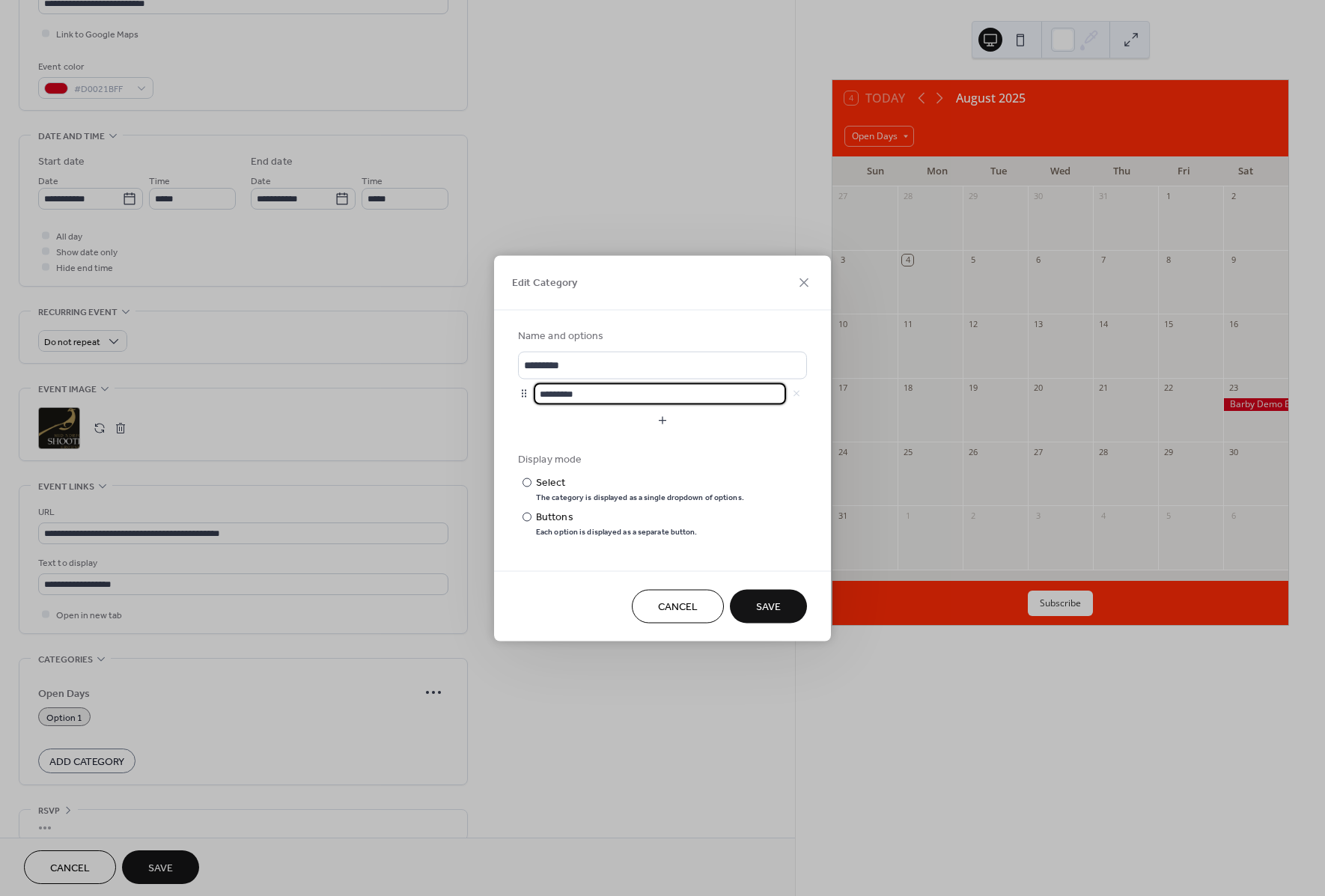type on "*********" 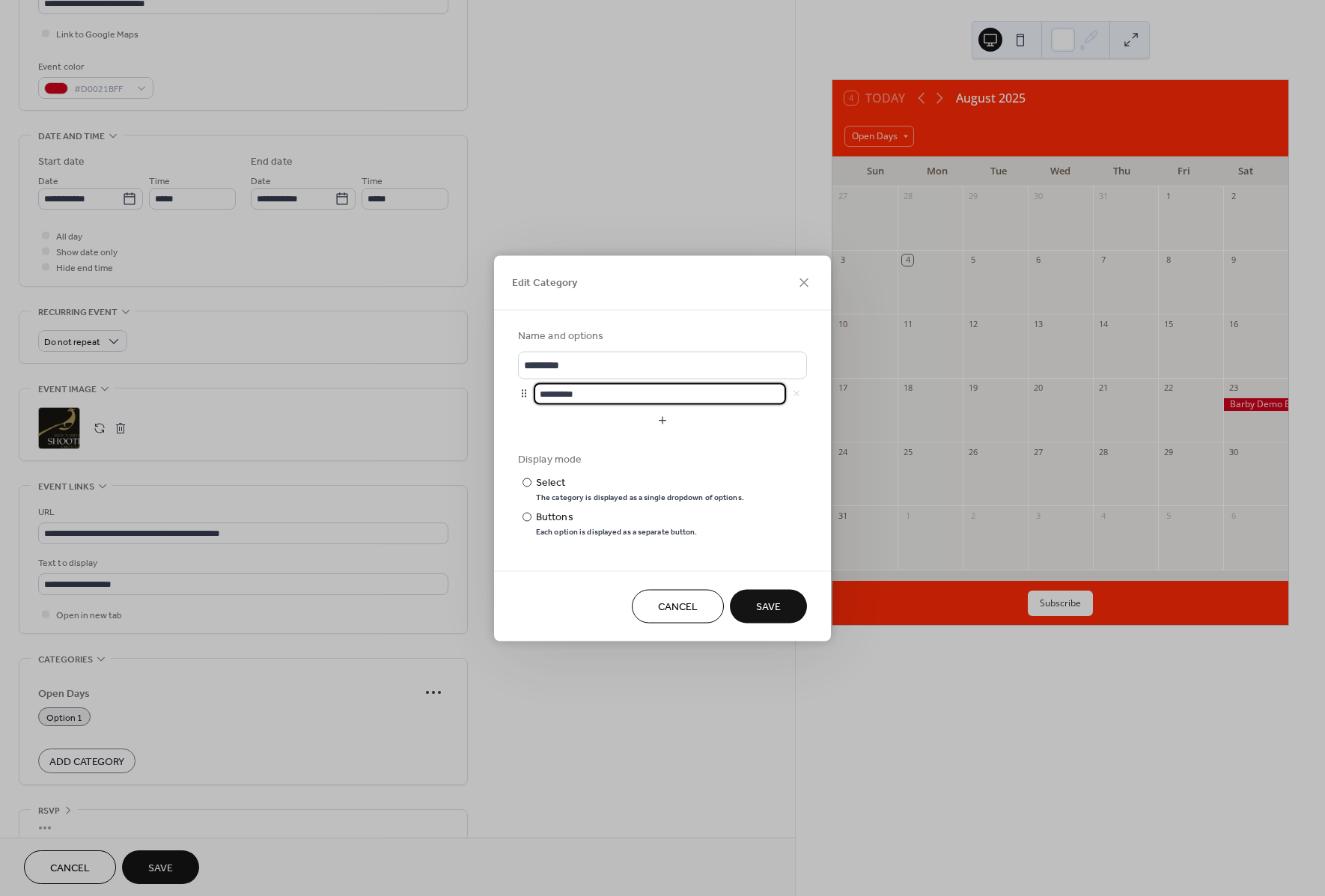 click on "Save" at bounding box center (768, 606) 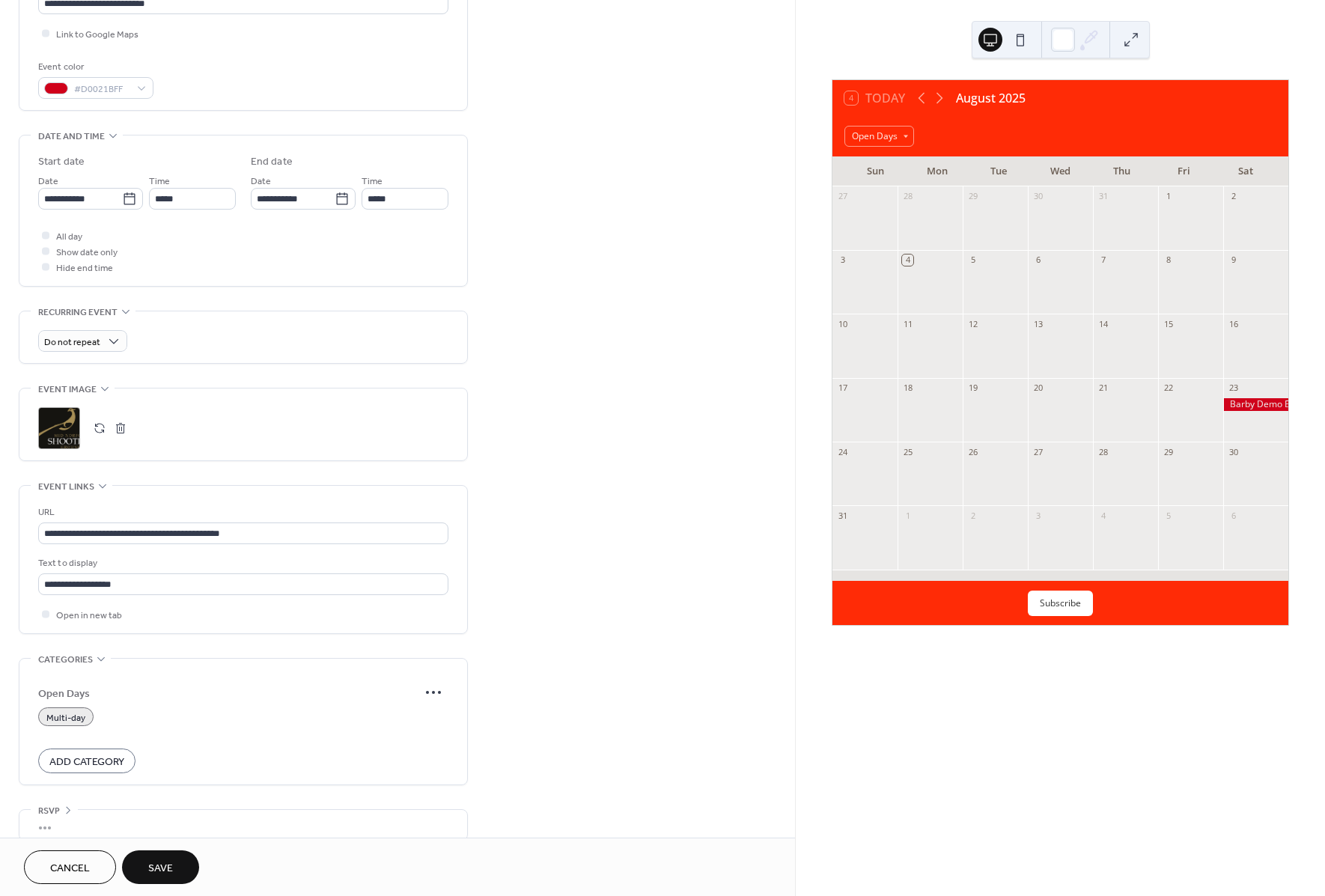 scroll, scrollTop: 371, scrollLeft: 0, axis: vertical 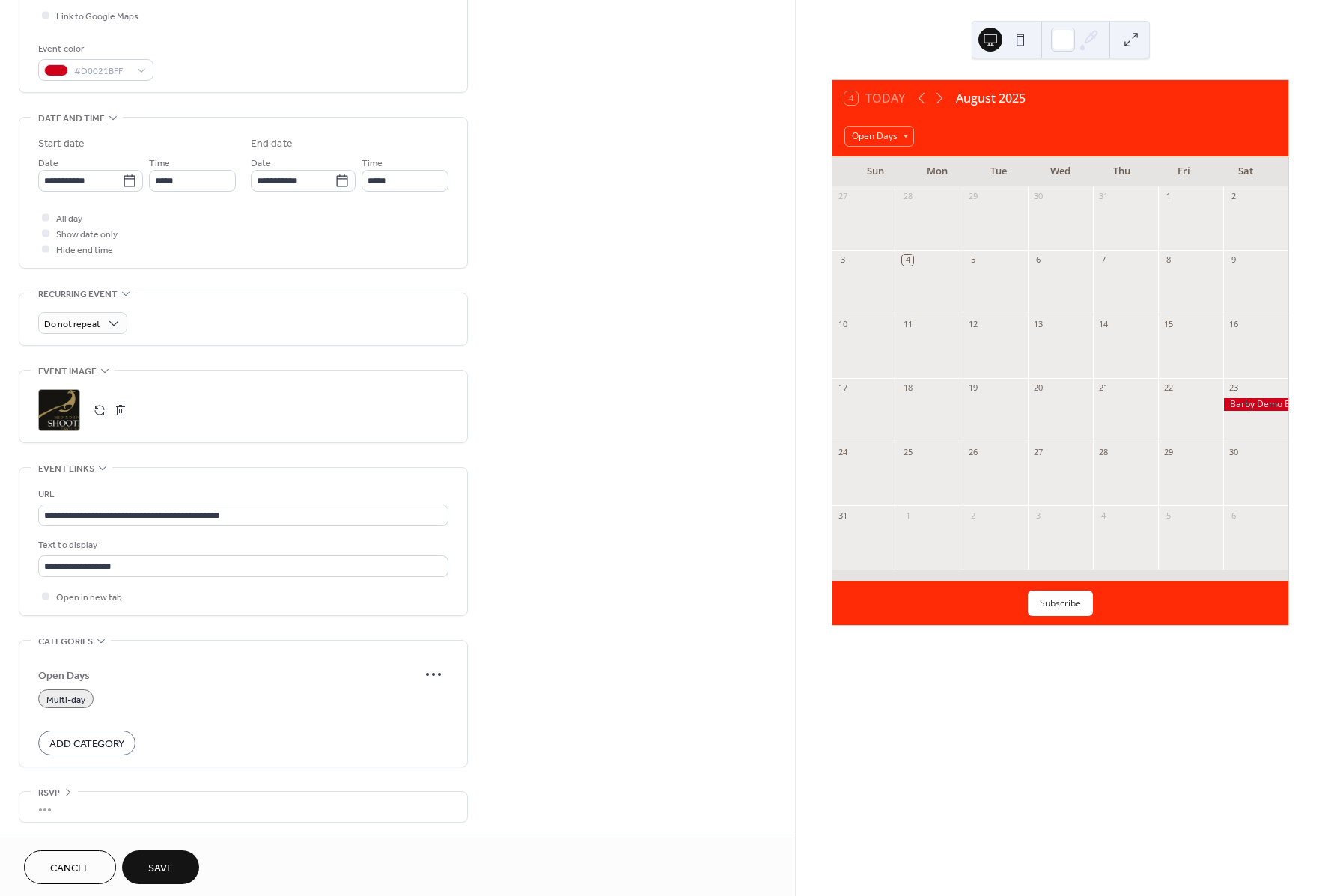 click on "•••" at bounding box center (243, 807) 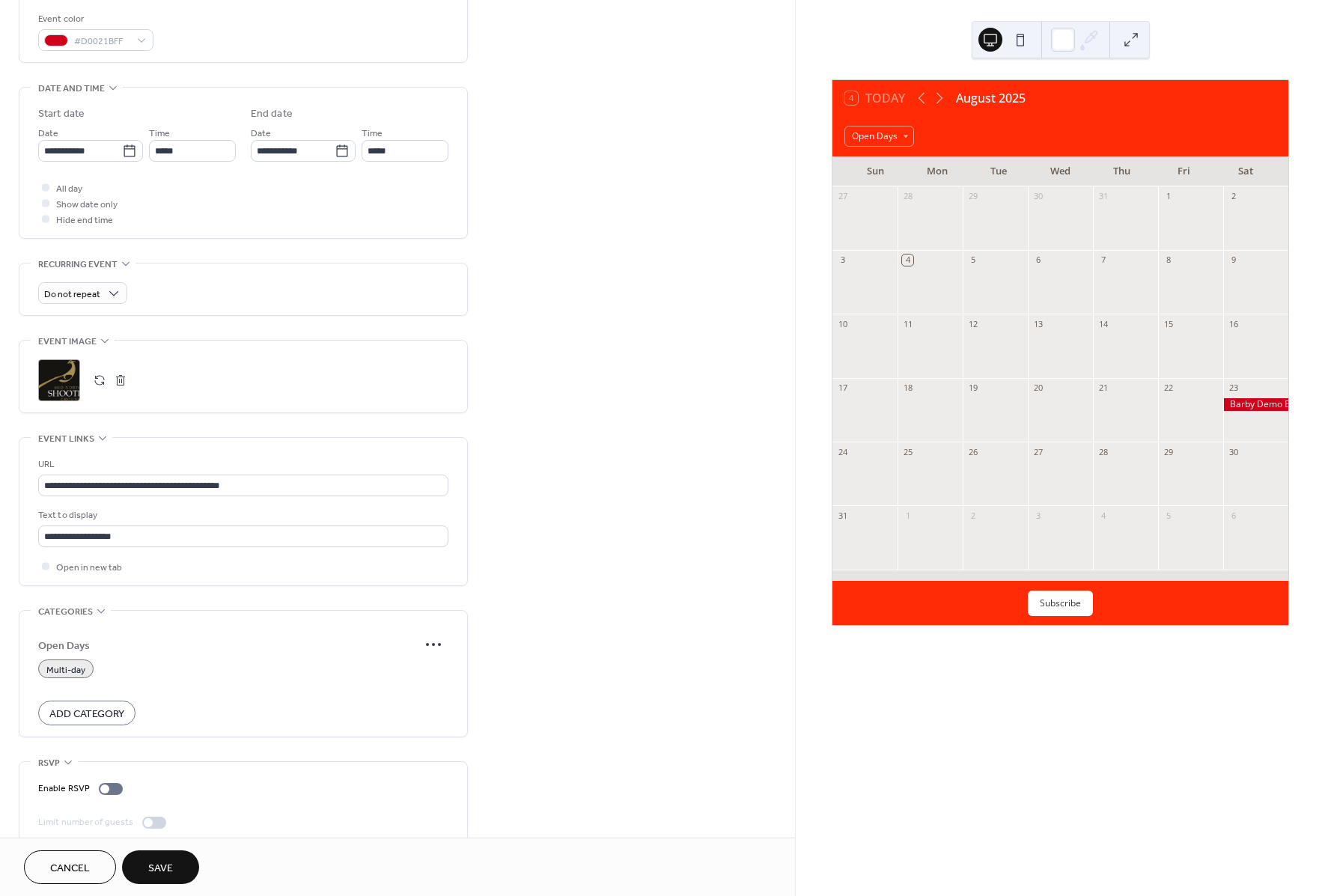 scroll, scrollTop: 420, scrollLeft: 0, axis: vertical 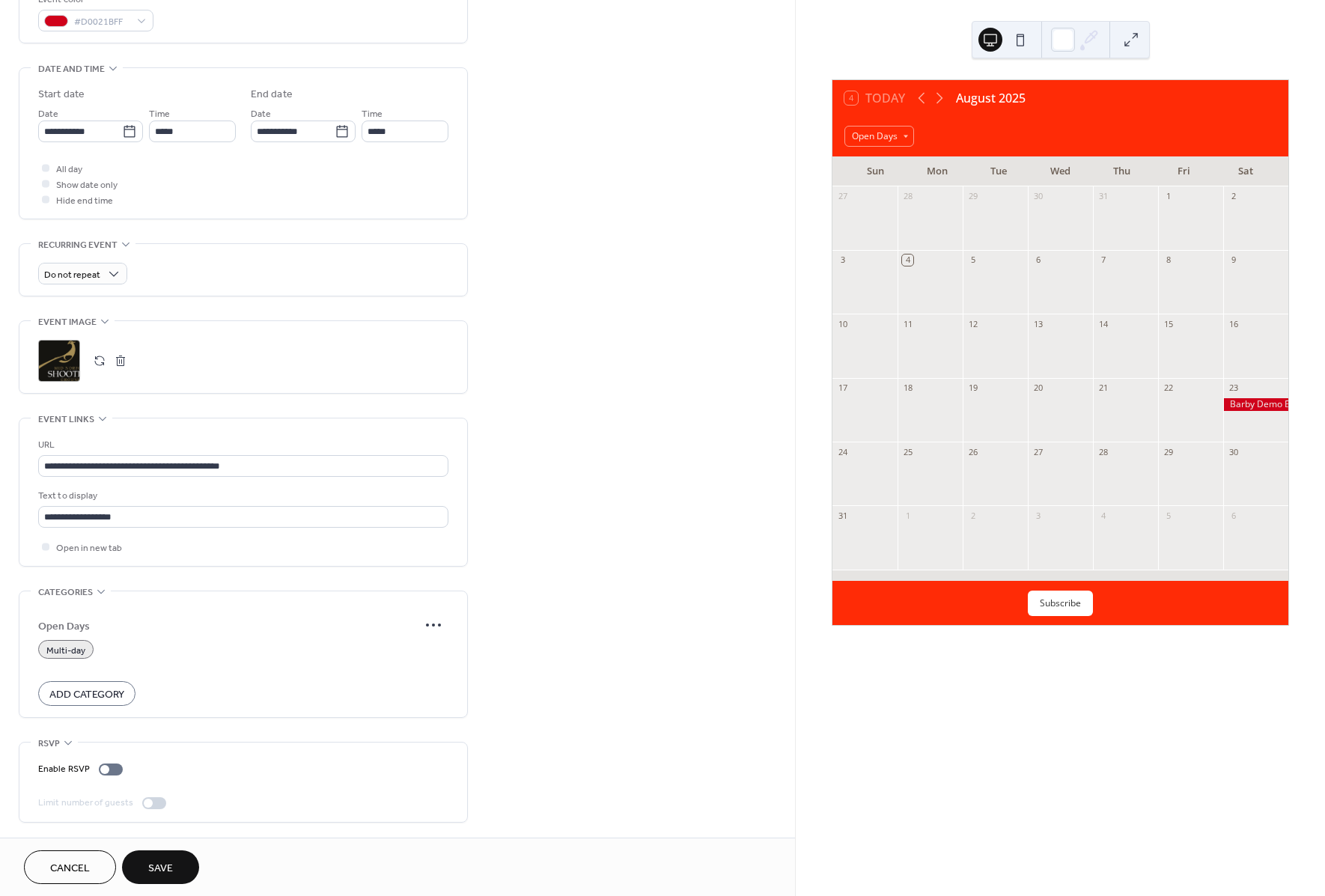 click on "Enable RSVP Limit number of guests" at bounding box center (243, 782) 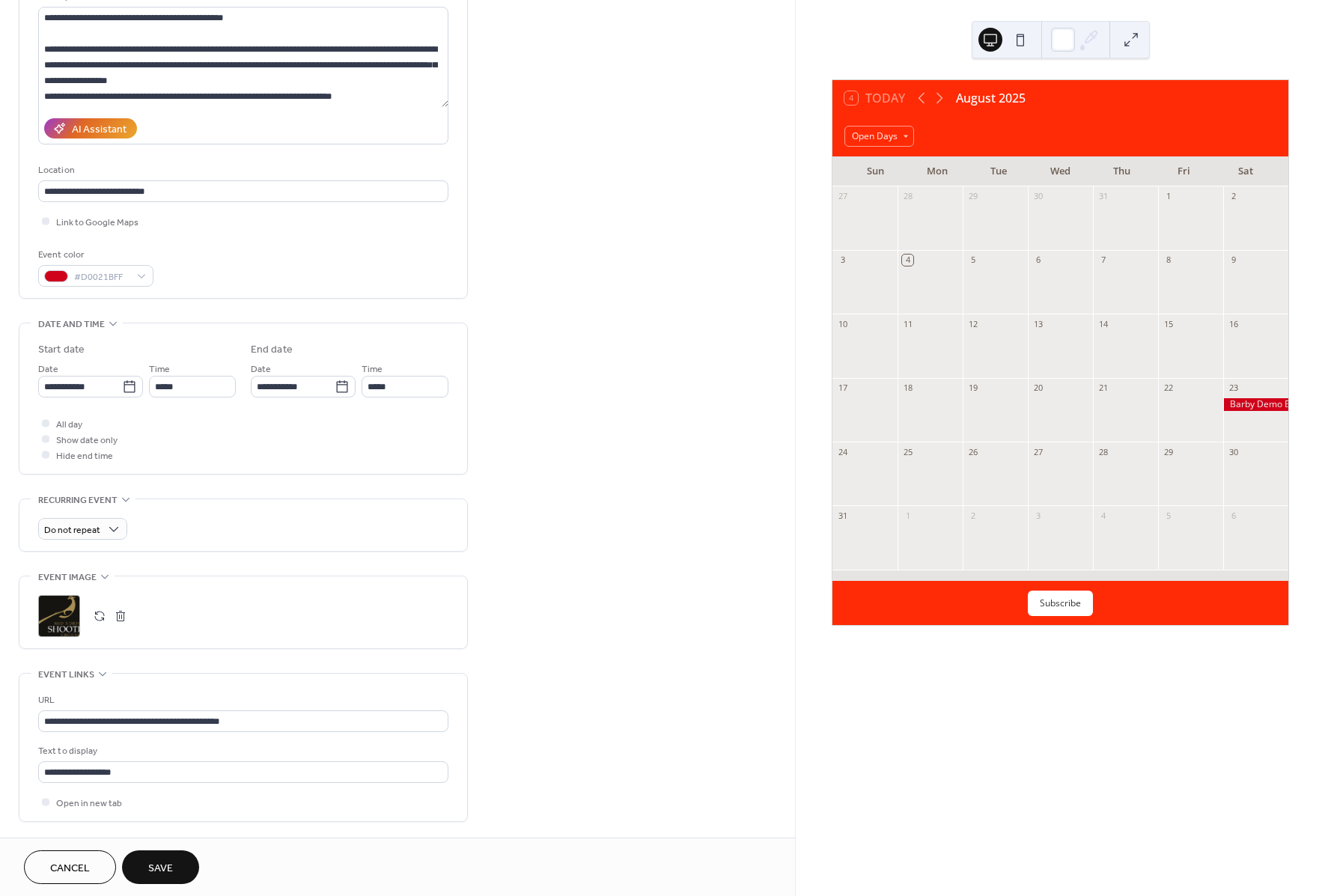 scroll, scrollTop: 0, scrollLeft: 0, axis: both 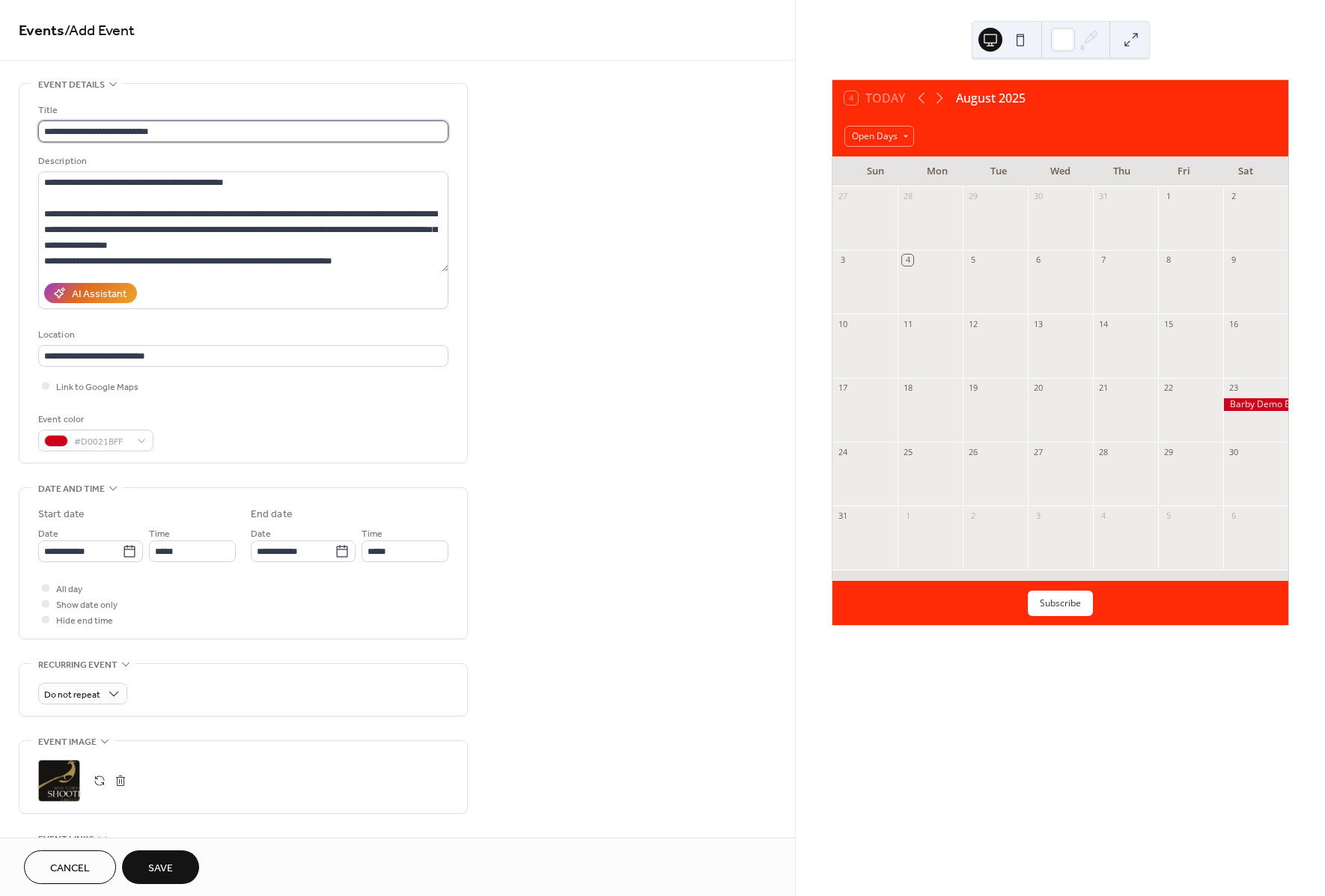 click on "**********" at bounding box center (243, 131) 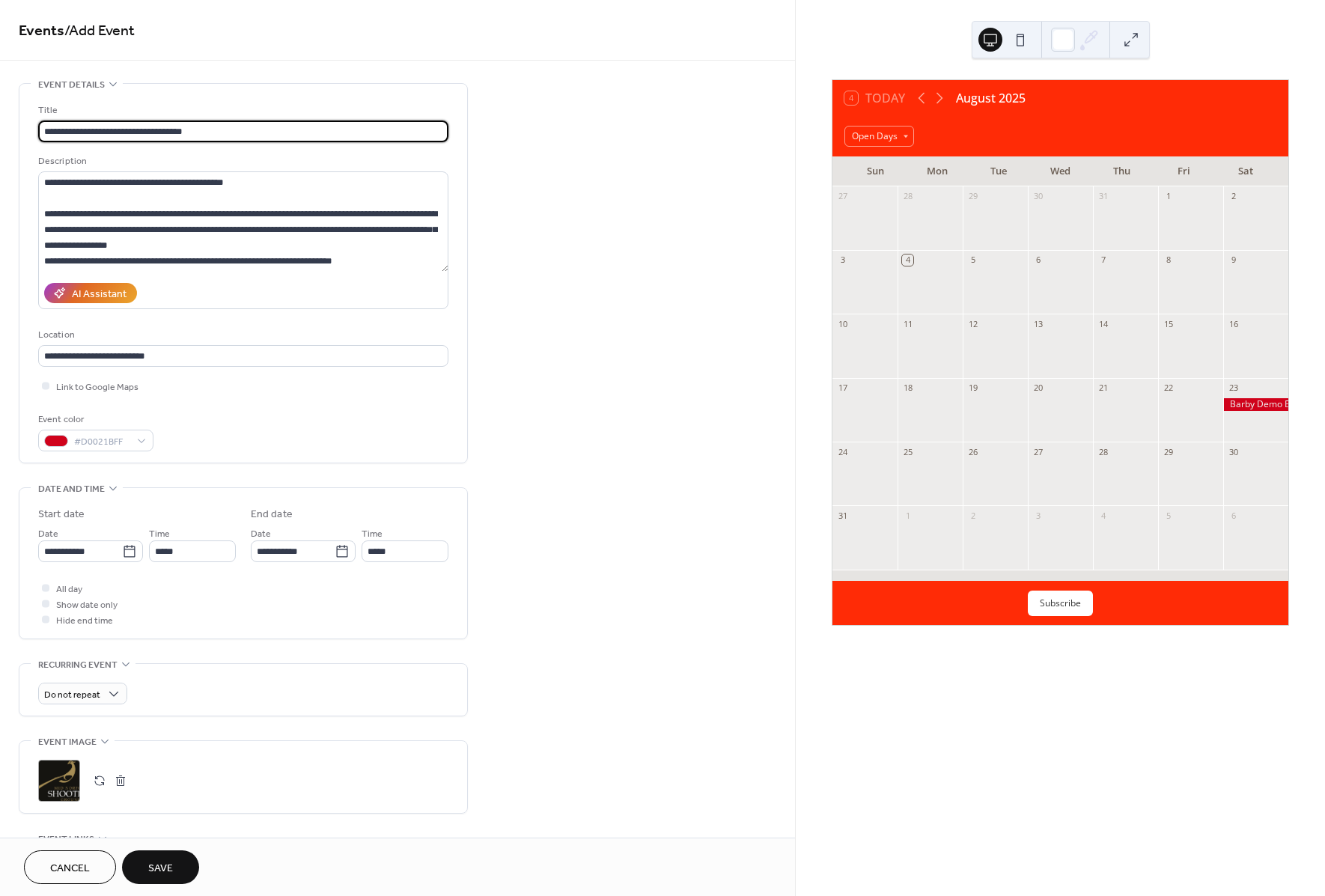 type on "**********" 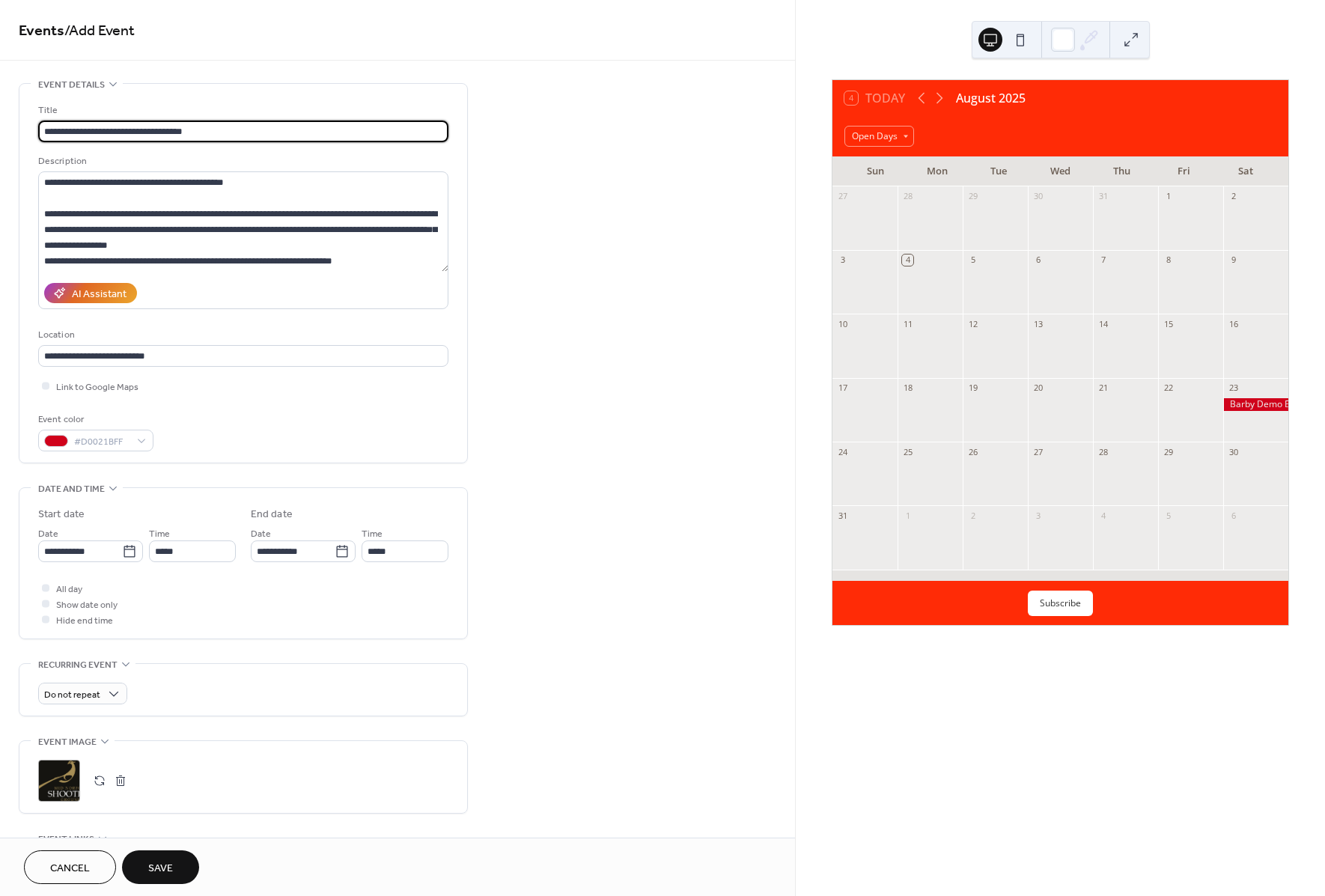 click on "Save" at bounding box center (160, 868) 